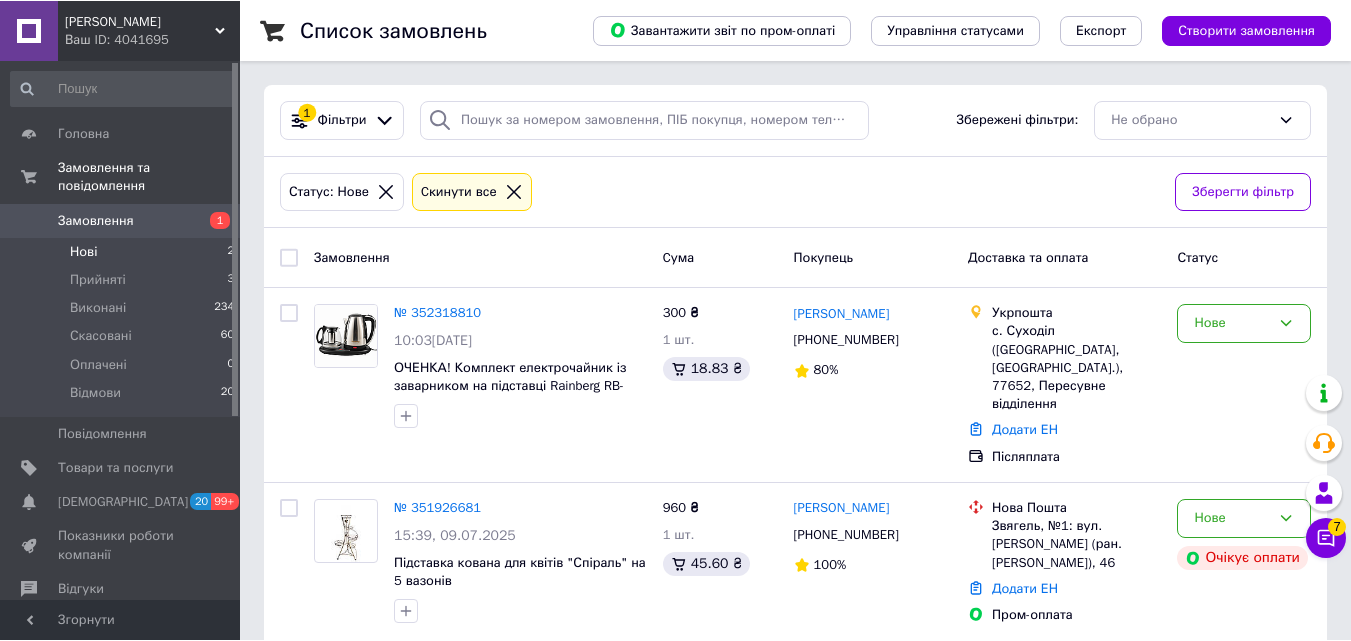 scroll, scrollTop: 0, scrollLeft: 0, axis: both 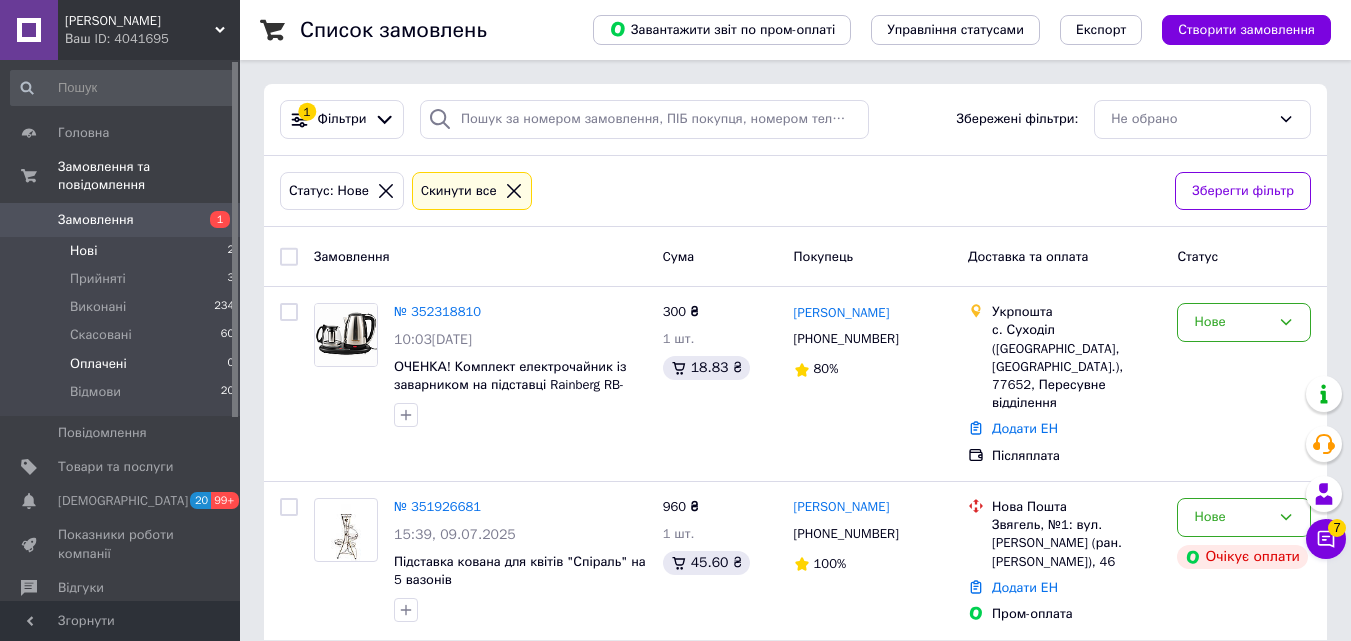 click on "Оплачені" at bounding box center (98, 364) 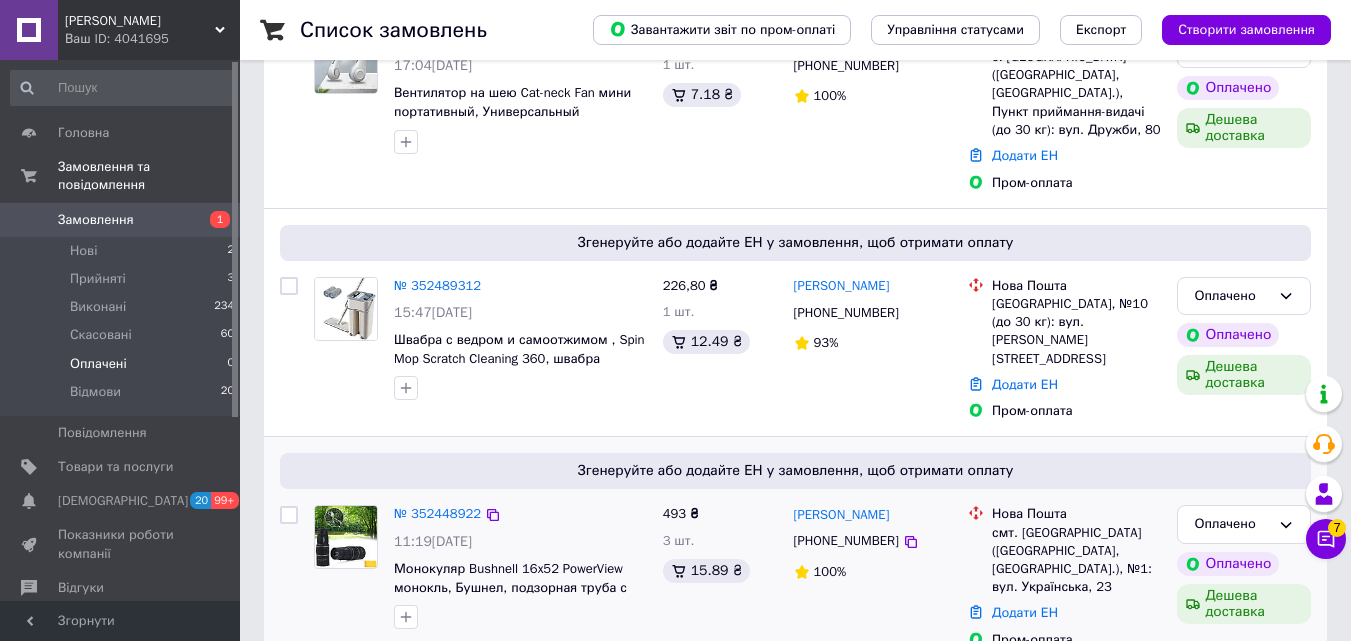 scroll, scrollTop: 574, scrollLeft: 0, axis: vertical 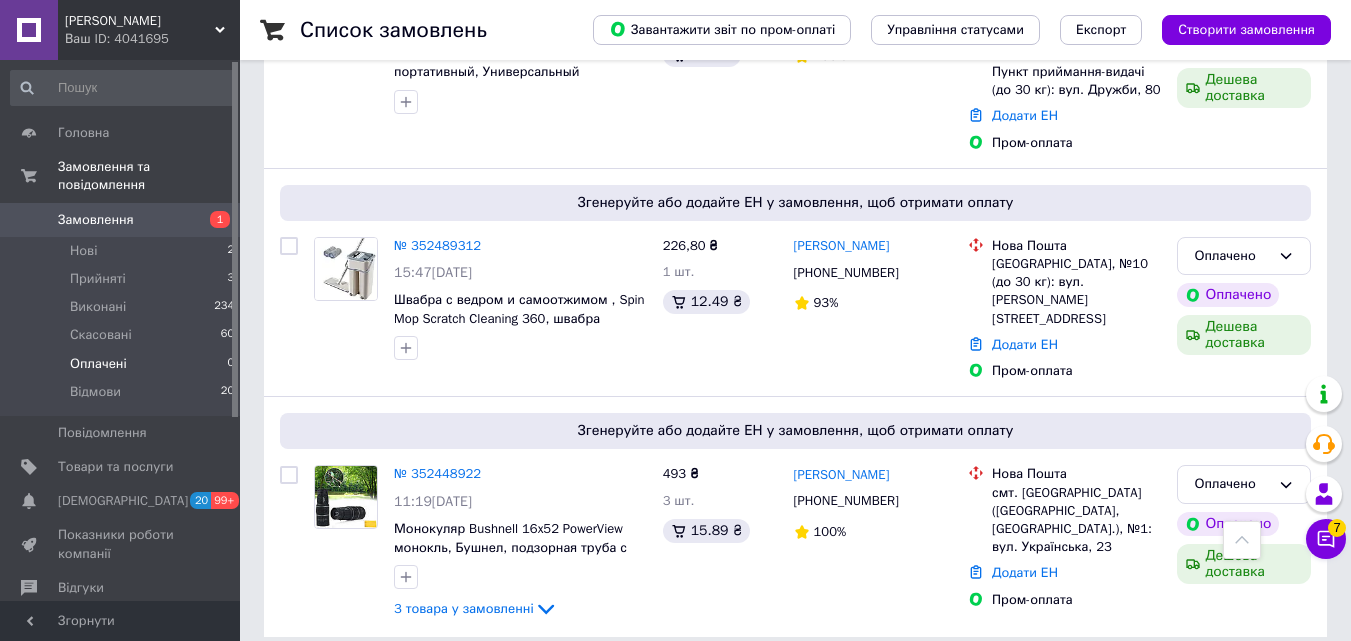 click on "Оплачені" at bounding box center (98, 364) 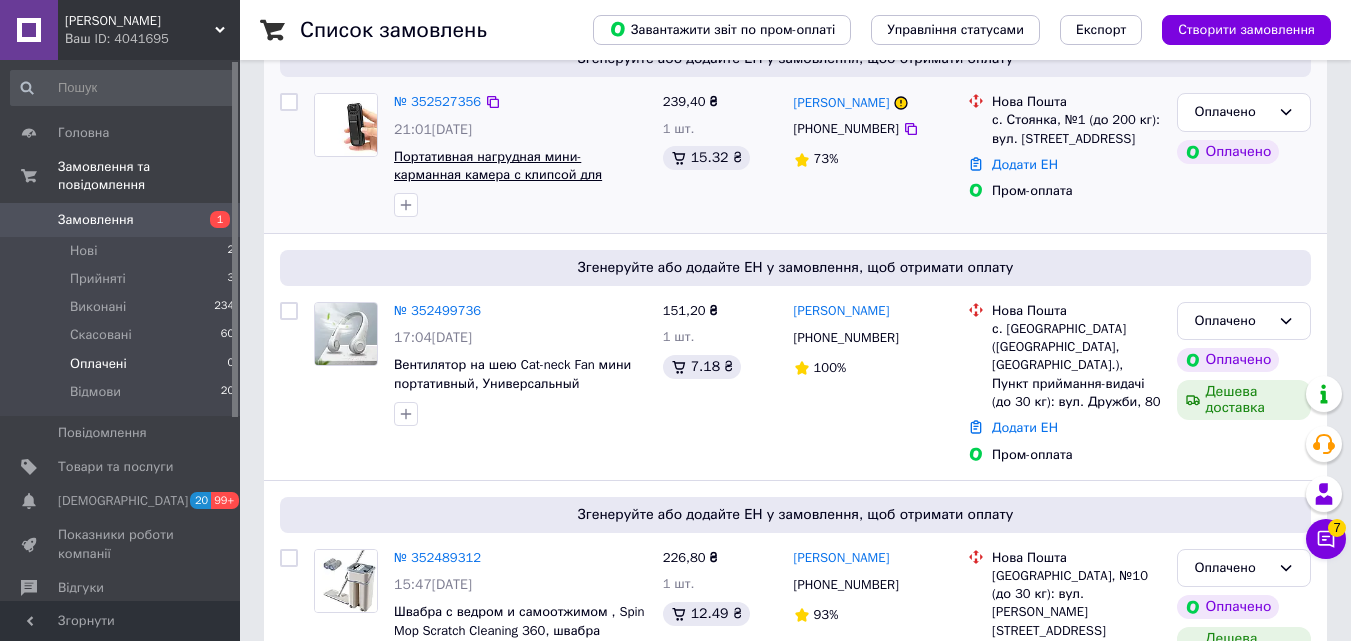 scroll, scrollTop: 574, scrollLeft: 0, axis: vertical 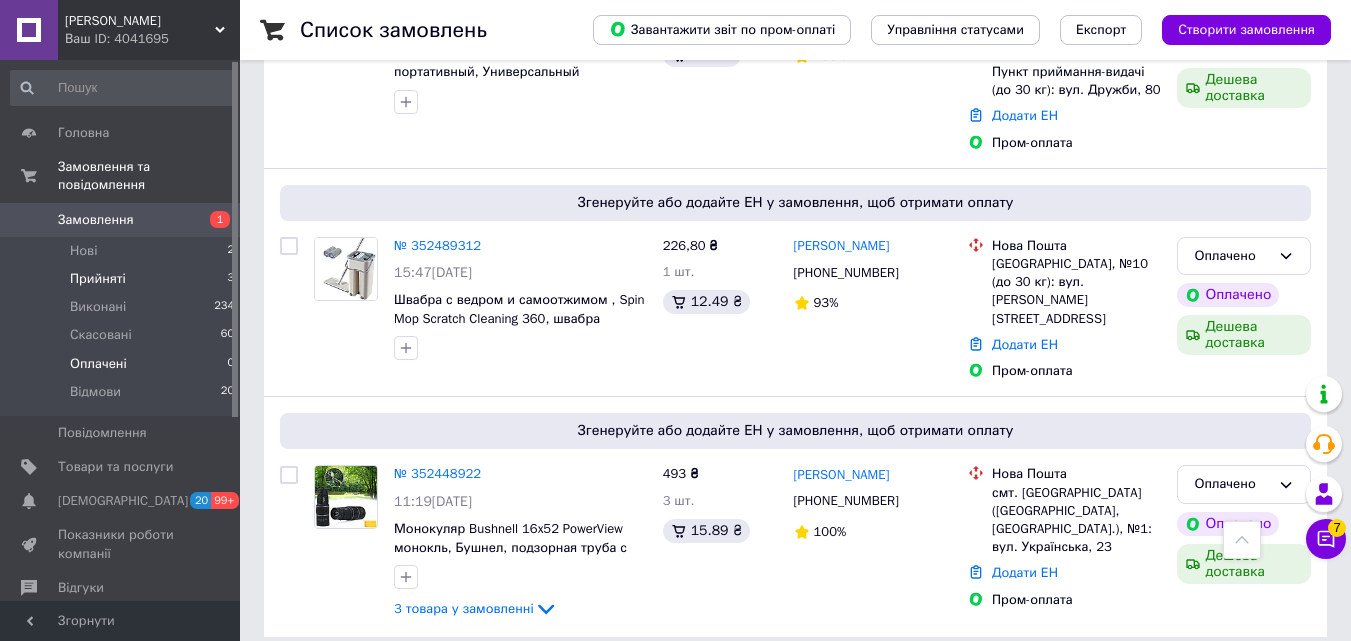 click on "Прийняті" at bounding box center (98, 279) 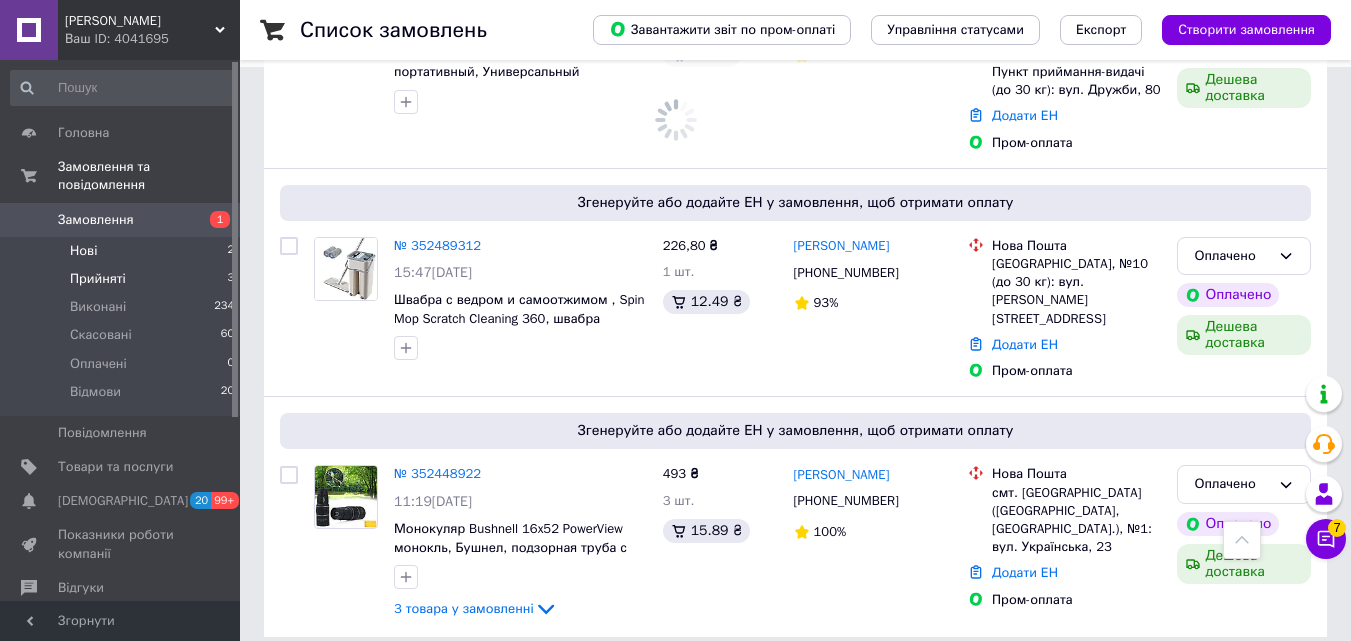 scroll, scrollTop: 0, scrollLeft: 0, axis: both 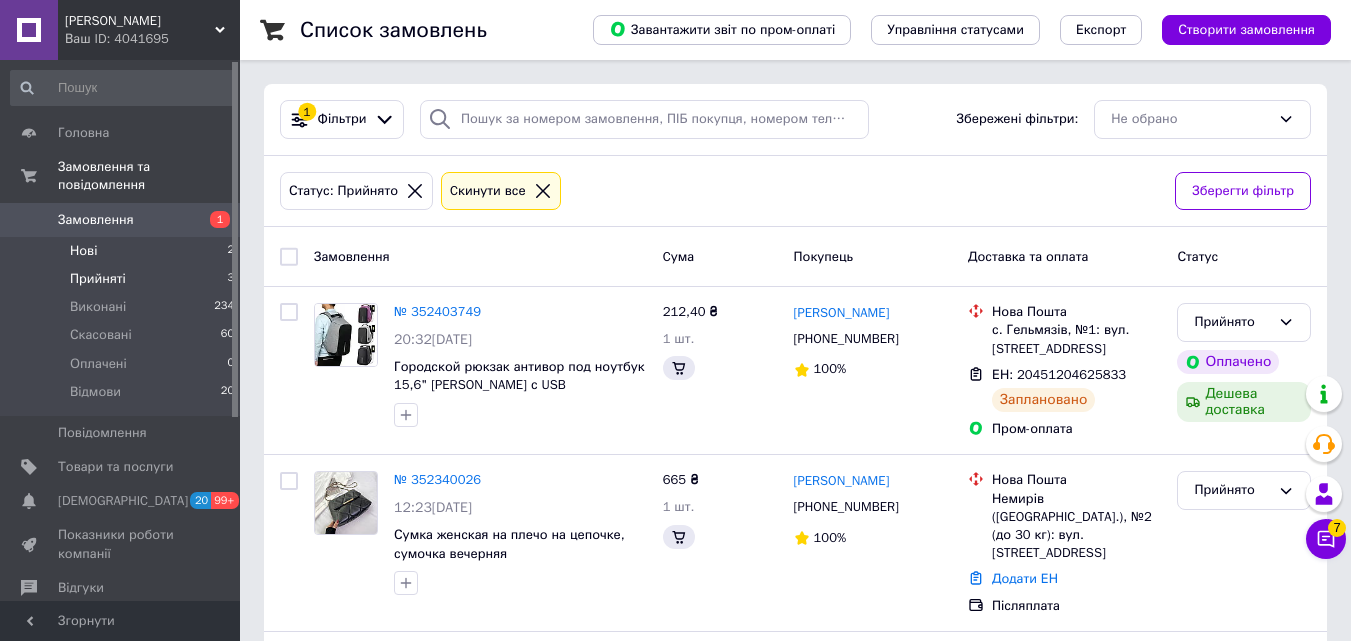 click on "Нові" at bounding box center (83, 251) 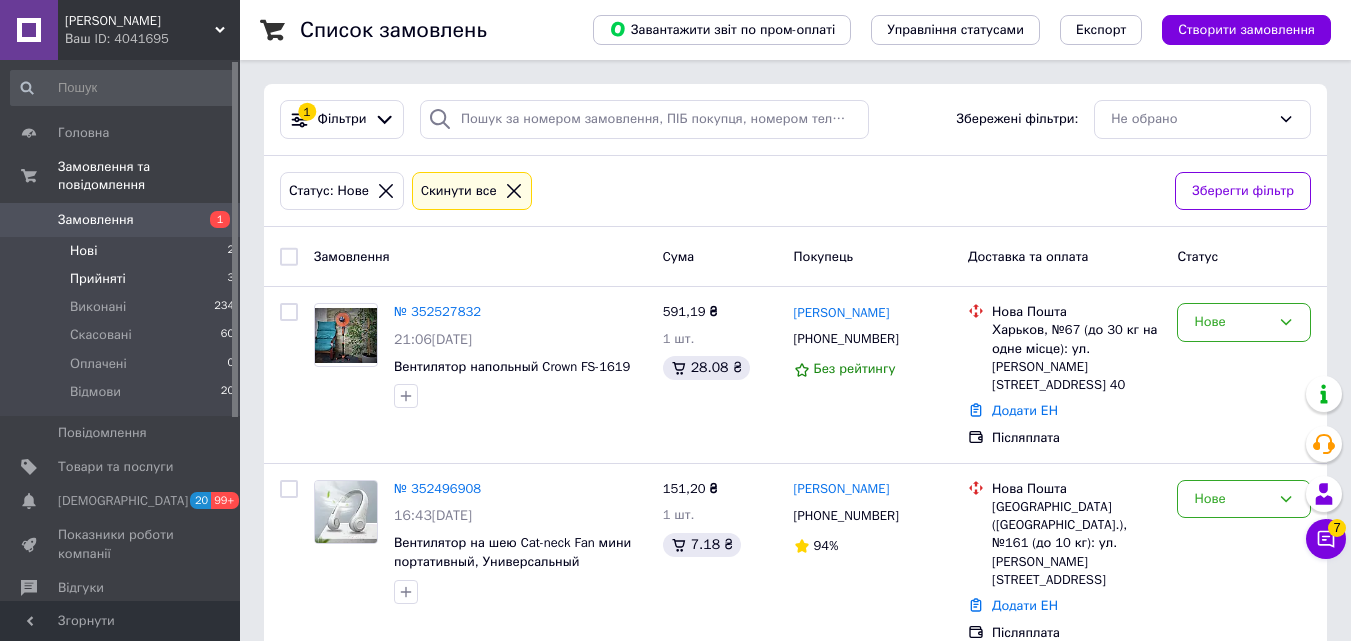 click on "Прийняті" at bounding box center [98, 279] 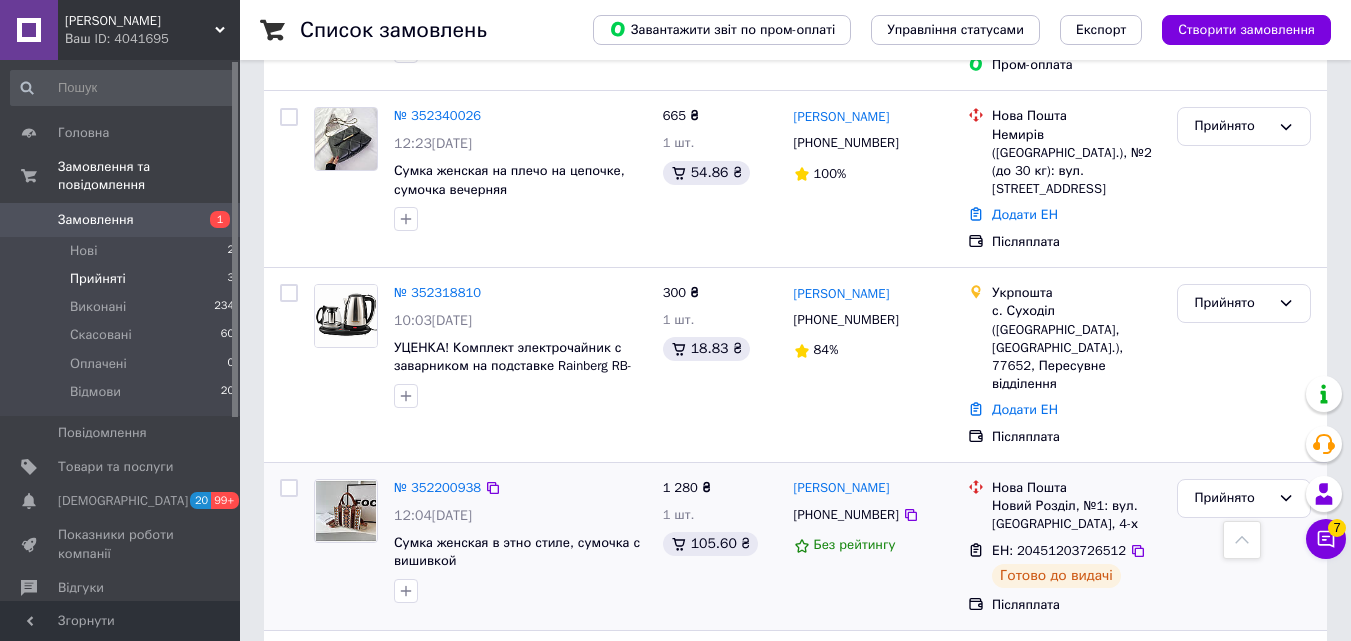 scroll, scrollTop: 516, scrollLeft: 0, axis: vertical 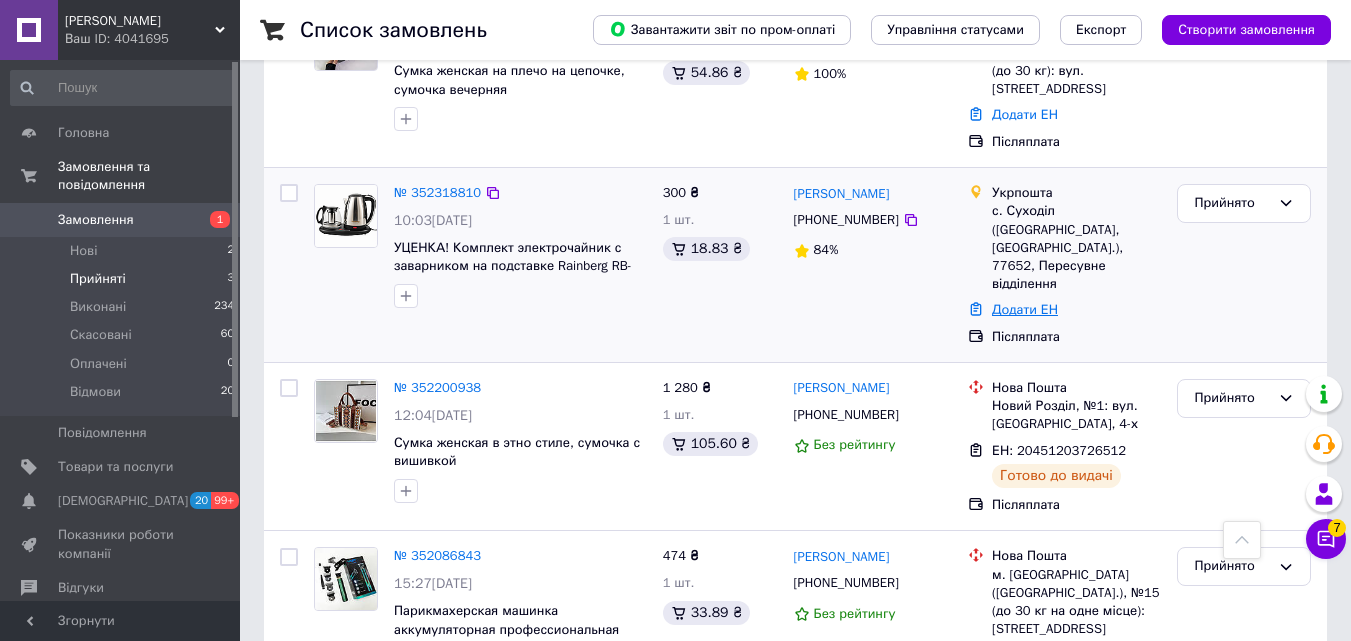 click on "Додати ЕН" at bounding box center (1025, 309) 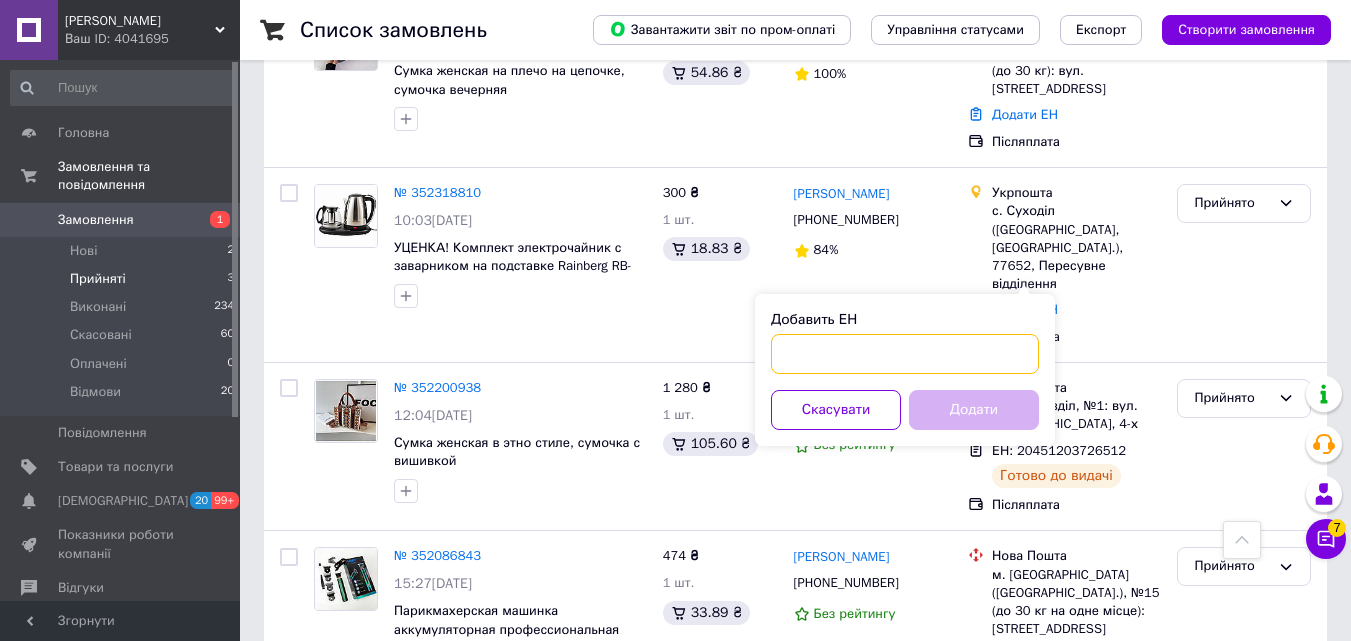 click on "Добавить ЕН" at bounding box center [905, 354] 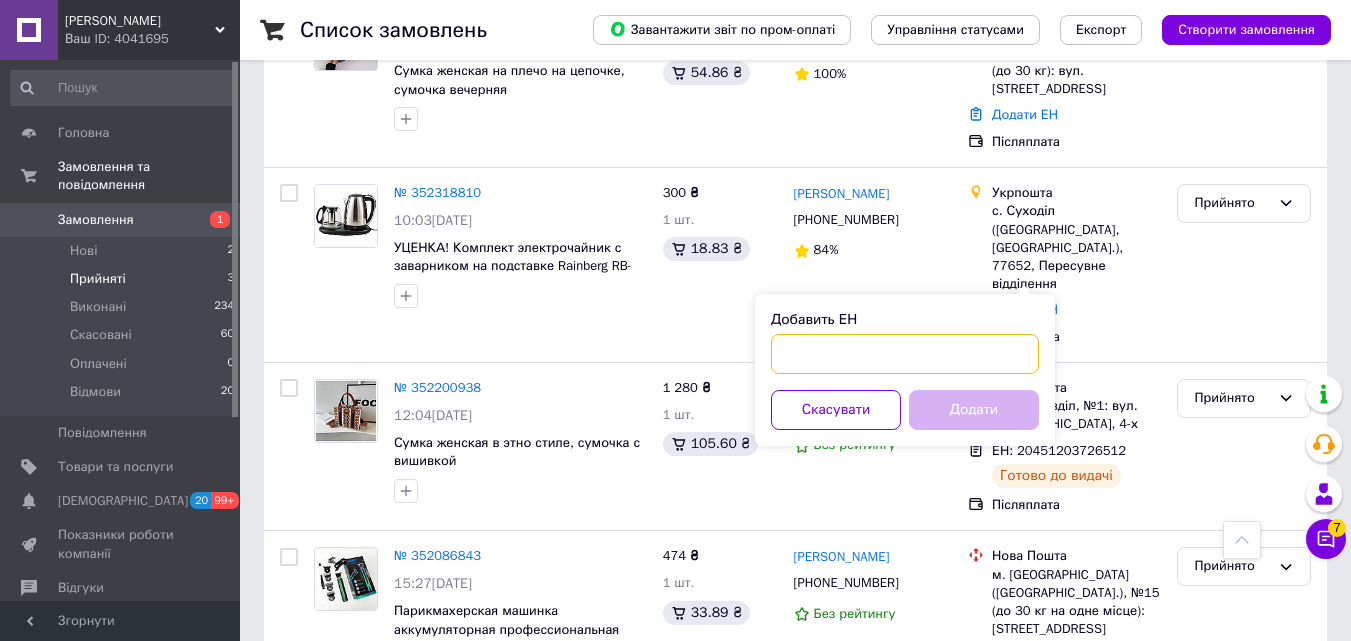 paste on "0505337149191" 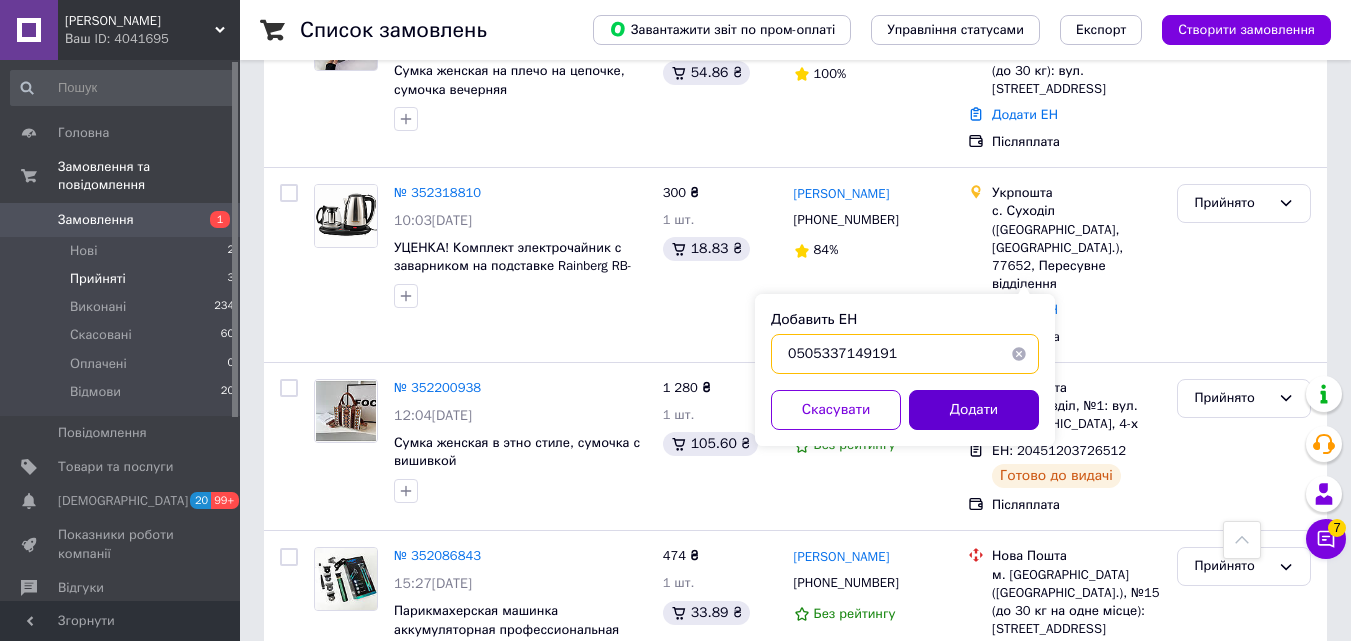 type on "0505337149191" 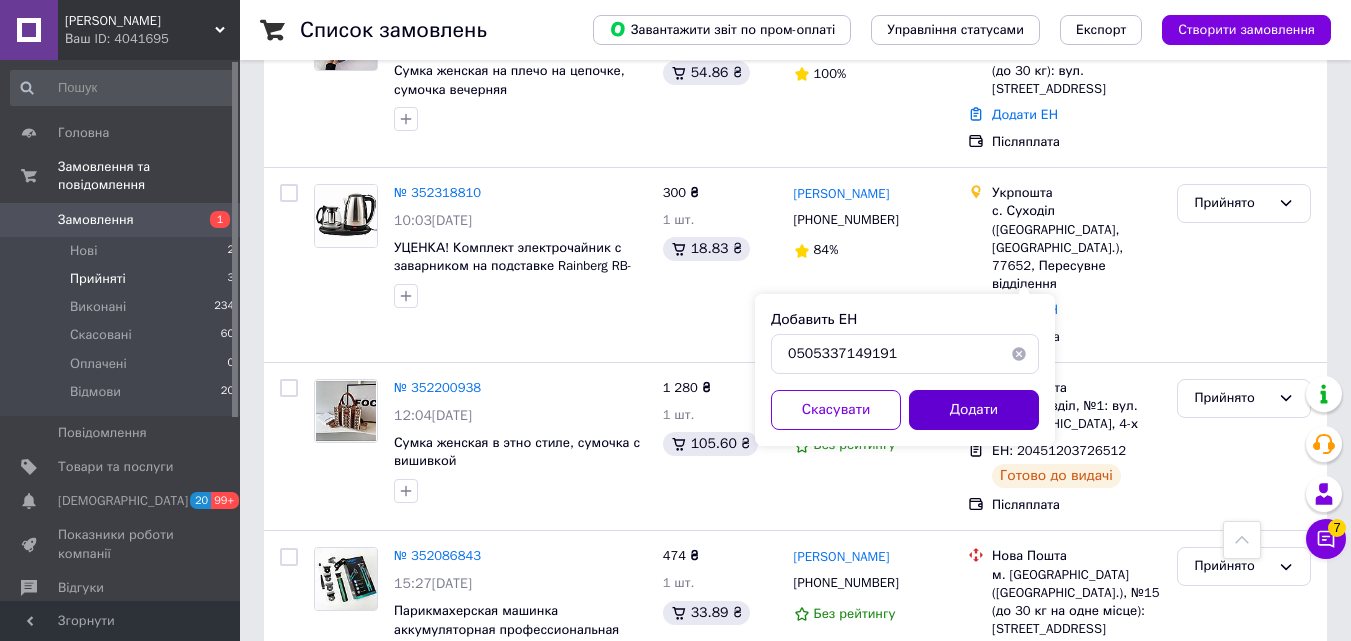 click on "Додати" at bounding box center (974, 410) 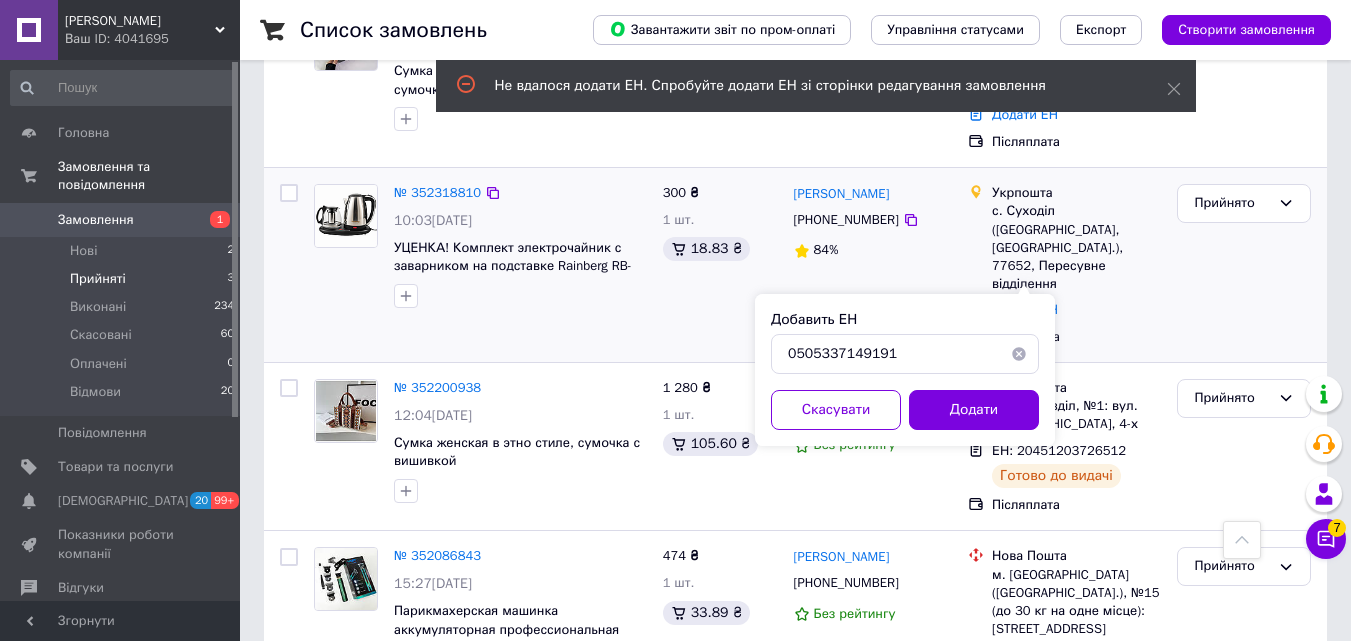 click on "№ 352318810 10:03[DATE] УЦЕНКА! Комплект электрочайник с заварником на подставке Rainberg RB-2504 (Нет заварника 3032)" at bounding box center (520, 246) 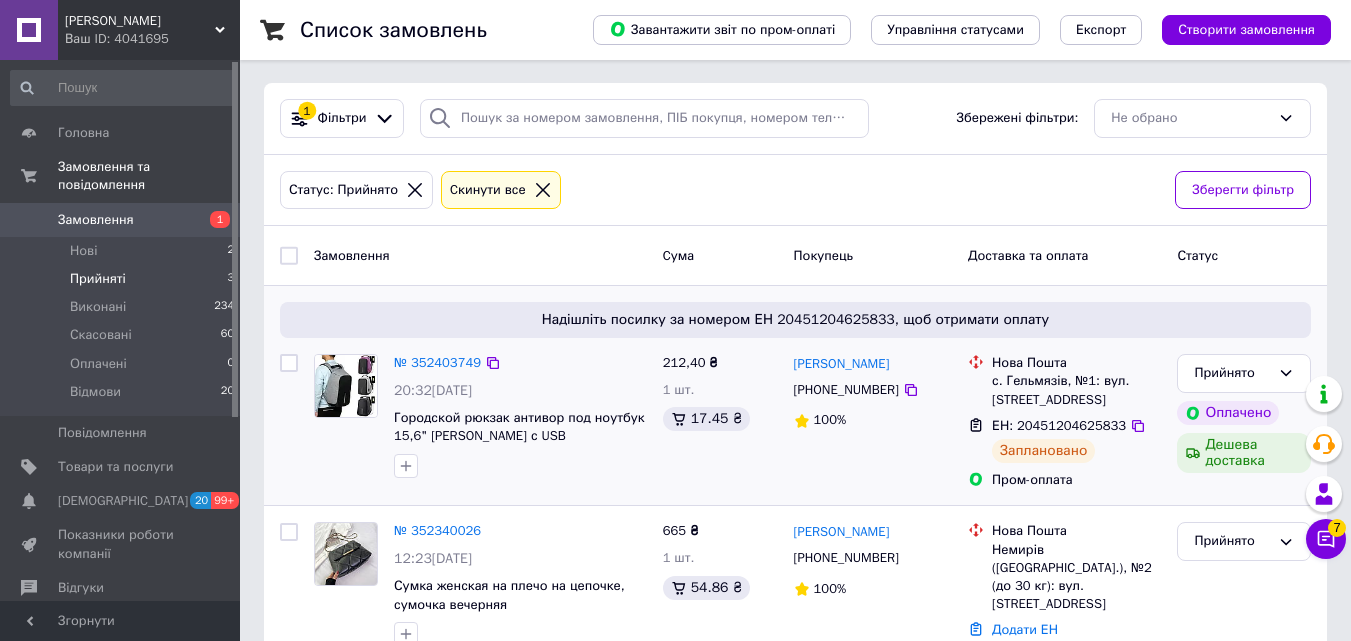 scroll, scrollTop: 0, scrollLeft: 0, axis: both 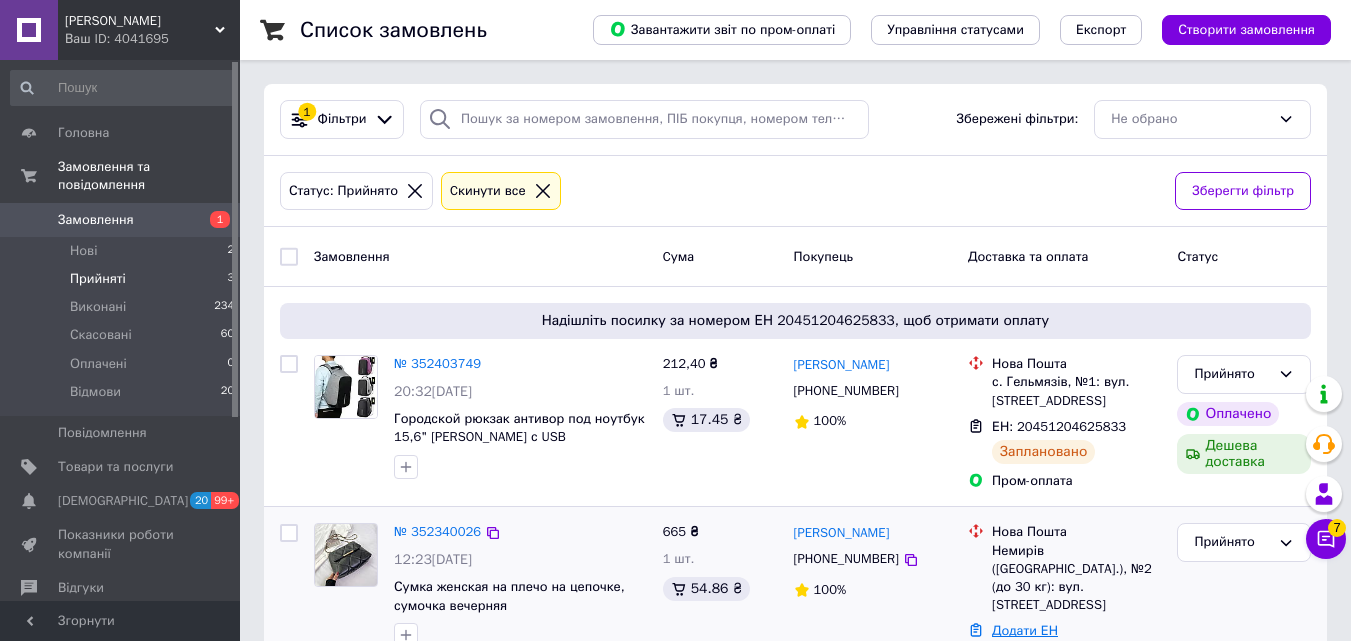 click on "Додати ЕН" at bounding box center [1025, 630] 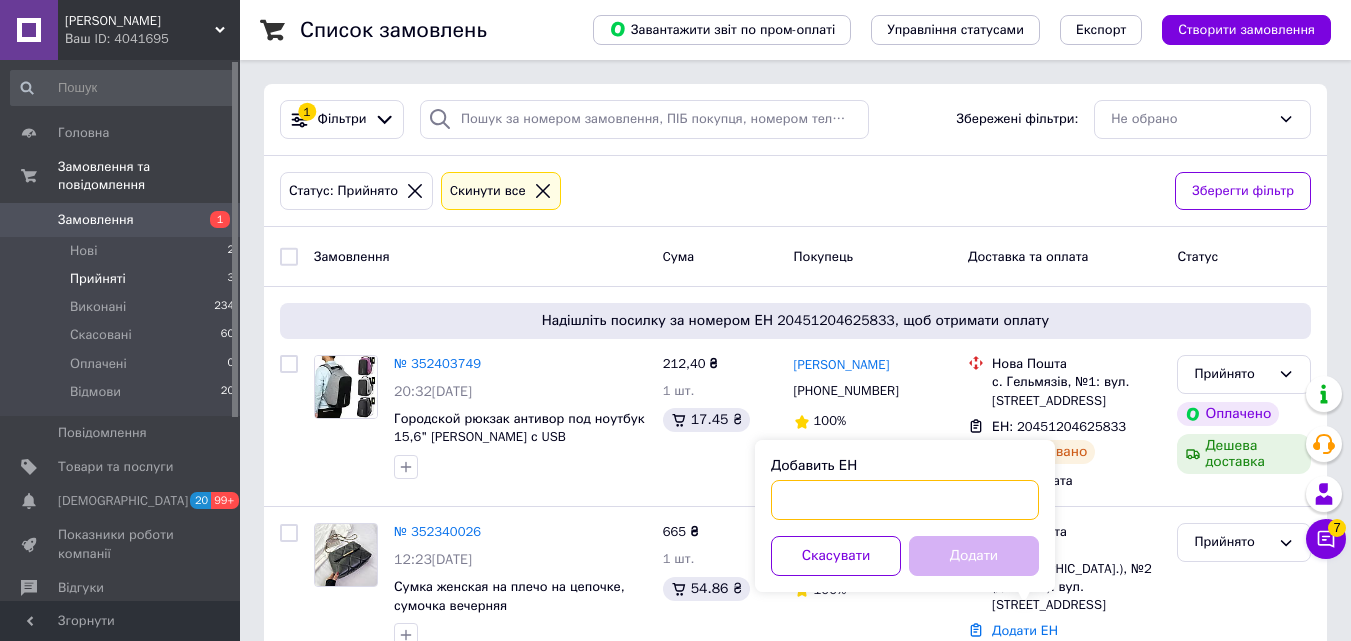 click on "Добавить ЕН" at bounding box center [905, 500] 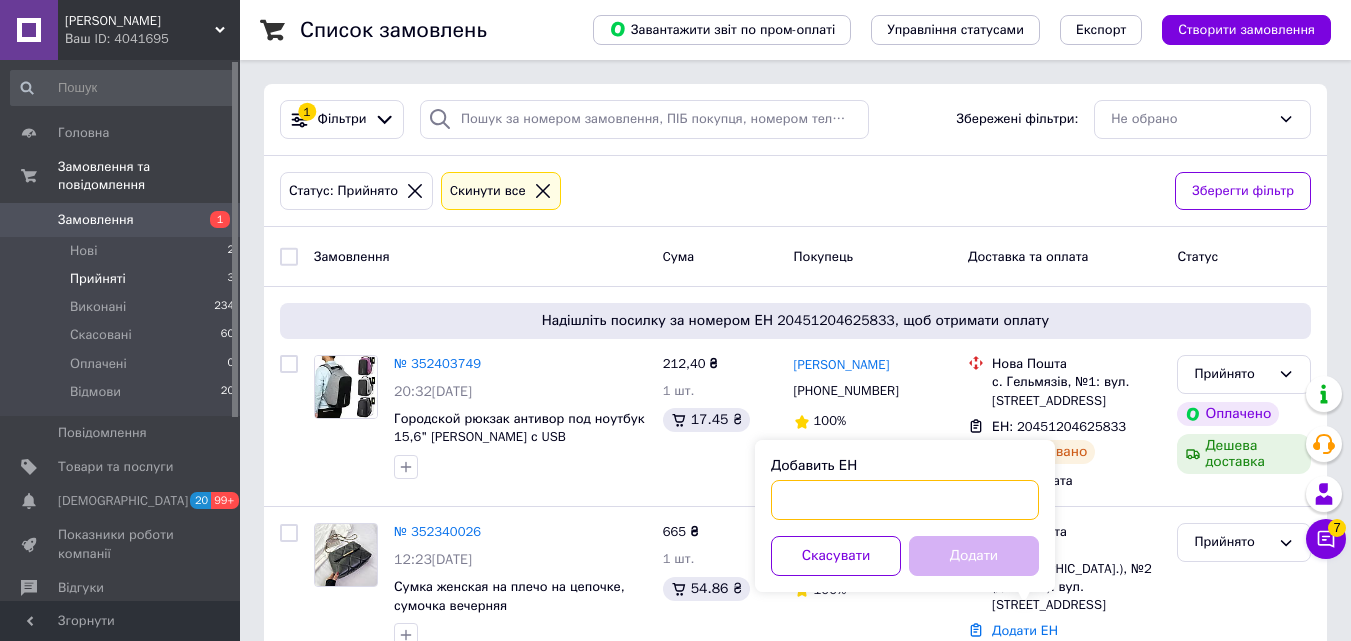 paste on "20451204731466" 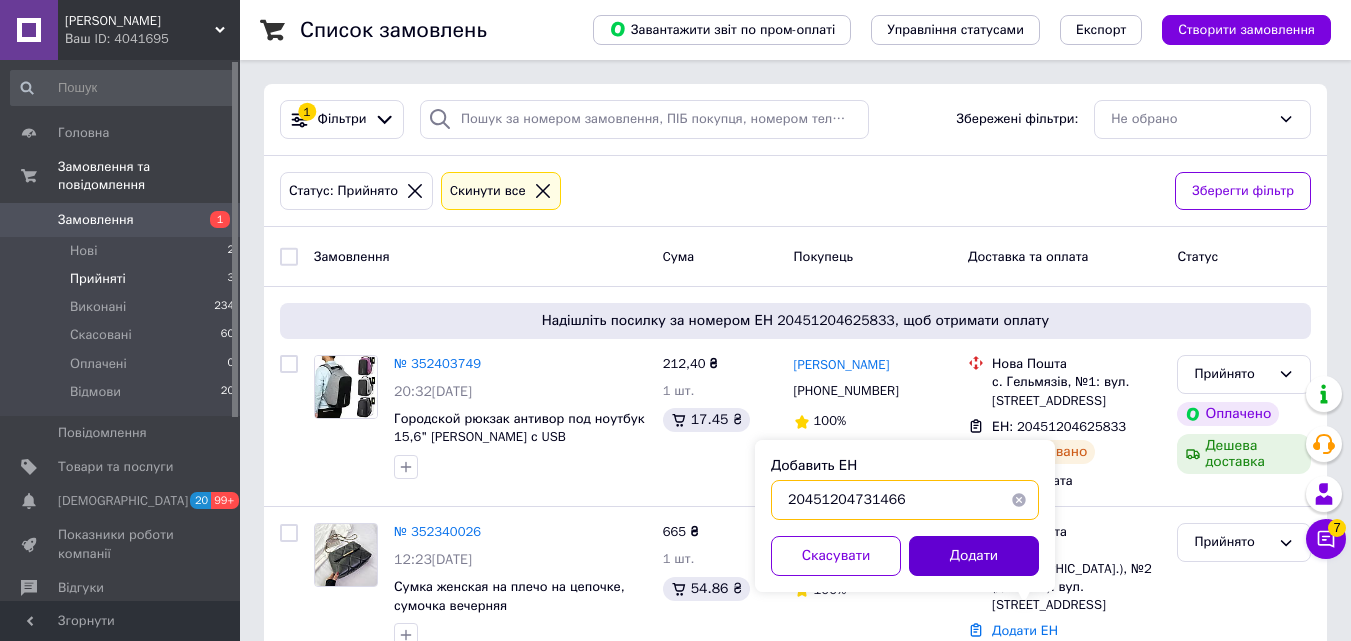 type on "20451204731466" 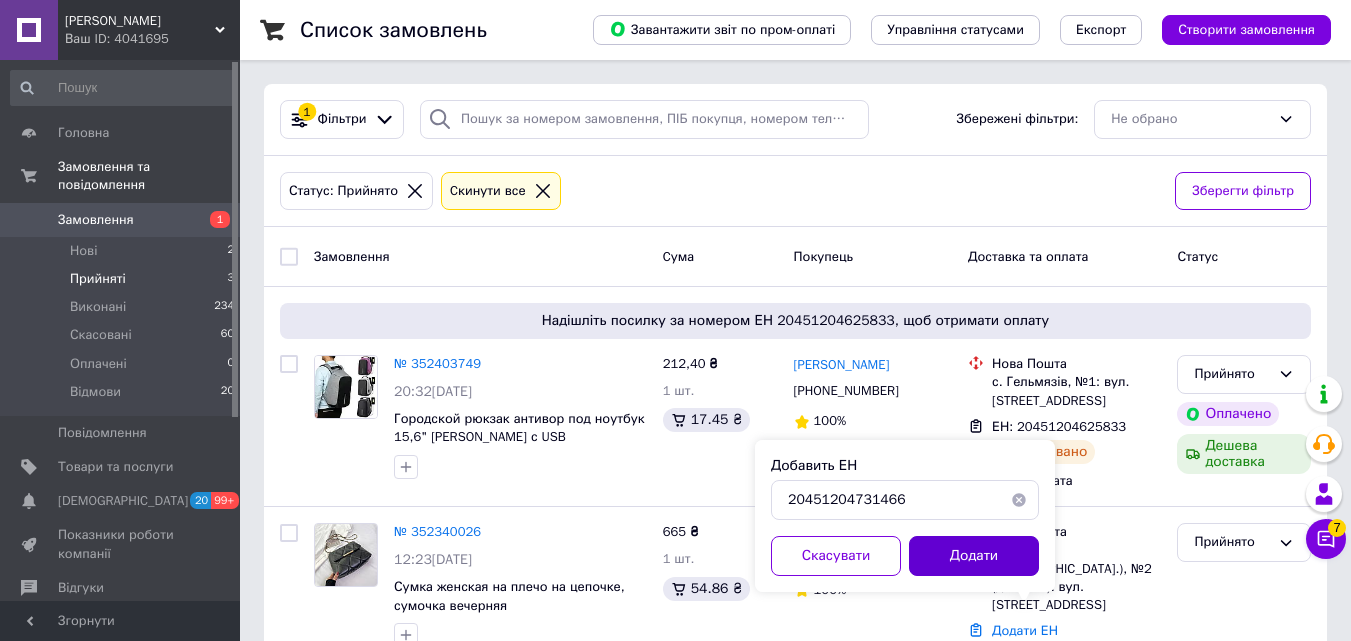 click on "Додати" at bounding box center (974, 556) 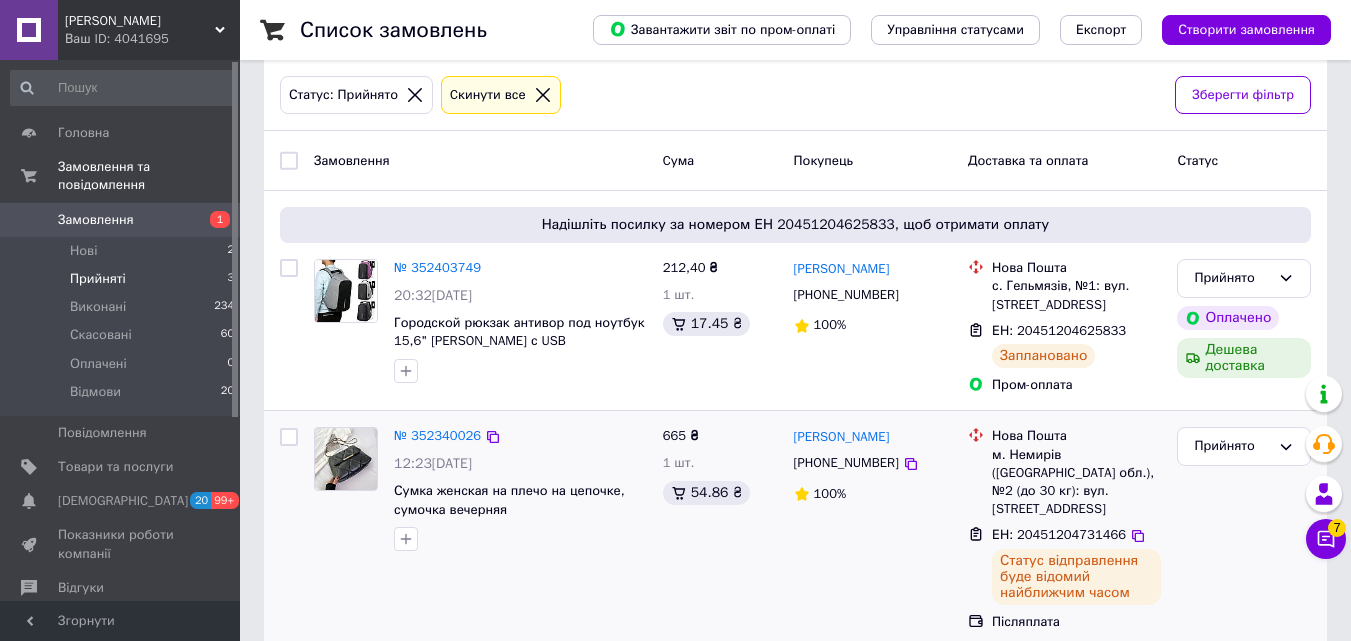 scroll, scrollTop: 0, scrollLeft: 0, axis: both 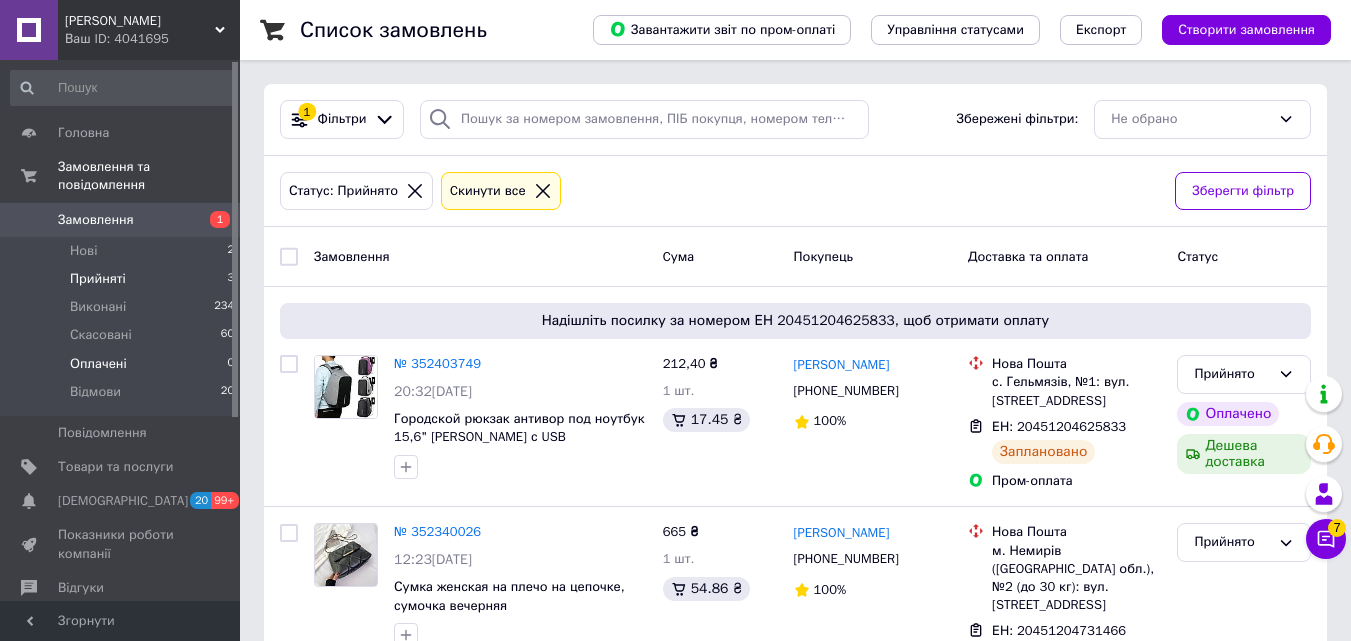 click on "Оплачені" at bounding box center (98, 364) 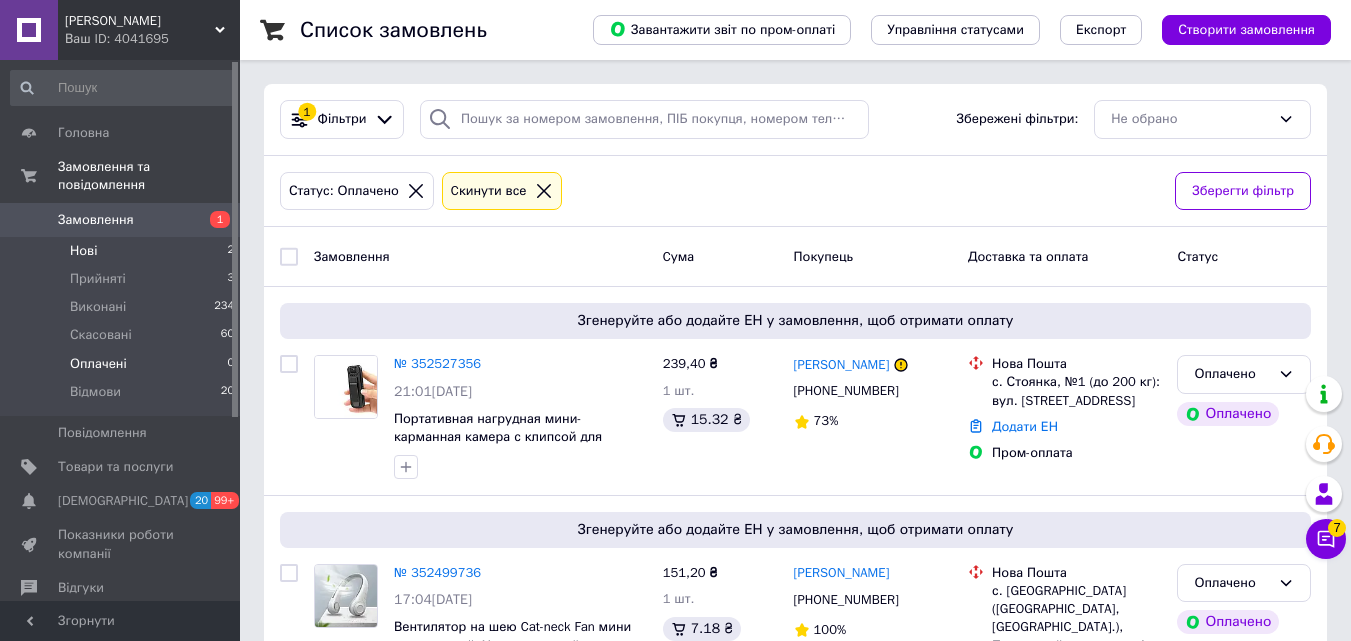 click on "Нові 2" at bounding box center (123, 251) 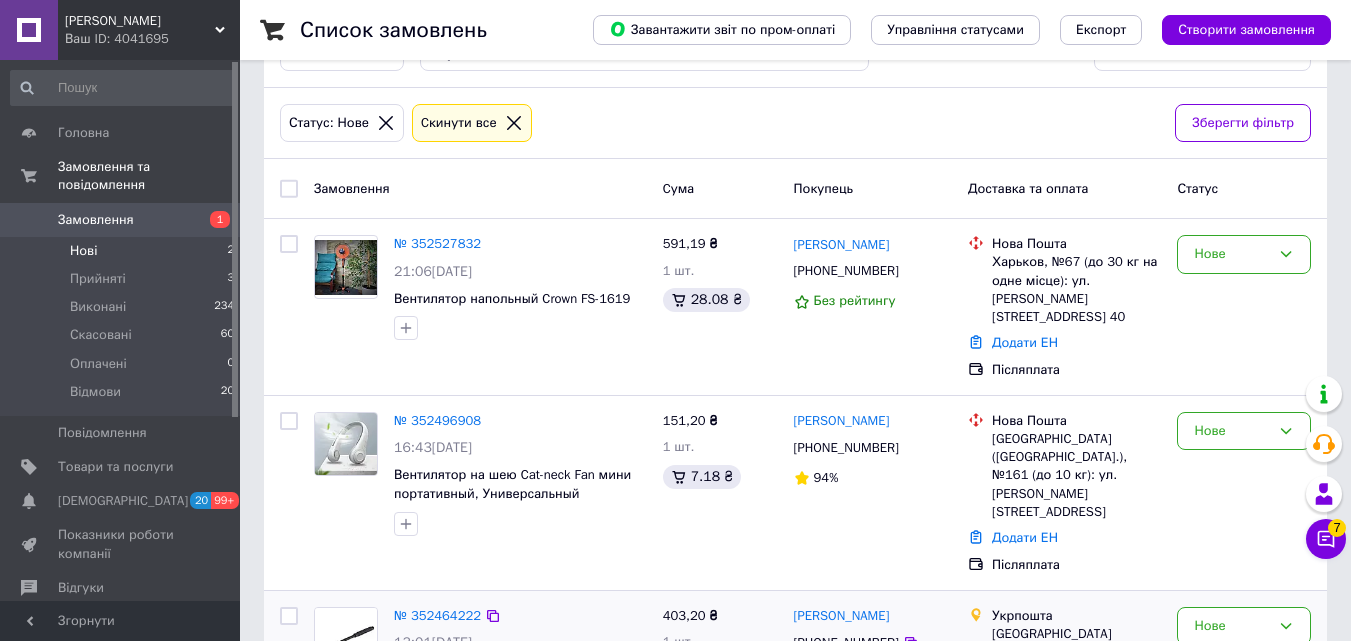 scroll, scrollTop: 0, scrollLeft: 0, axis: both 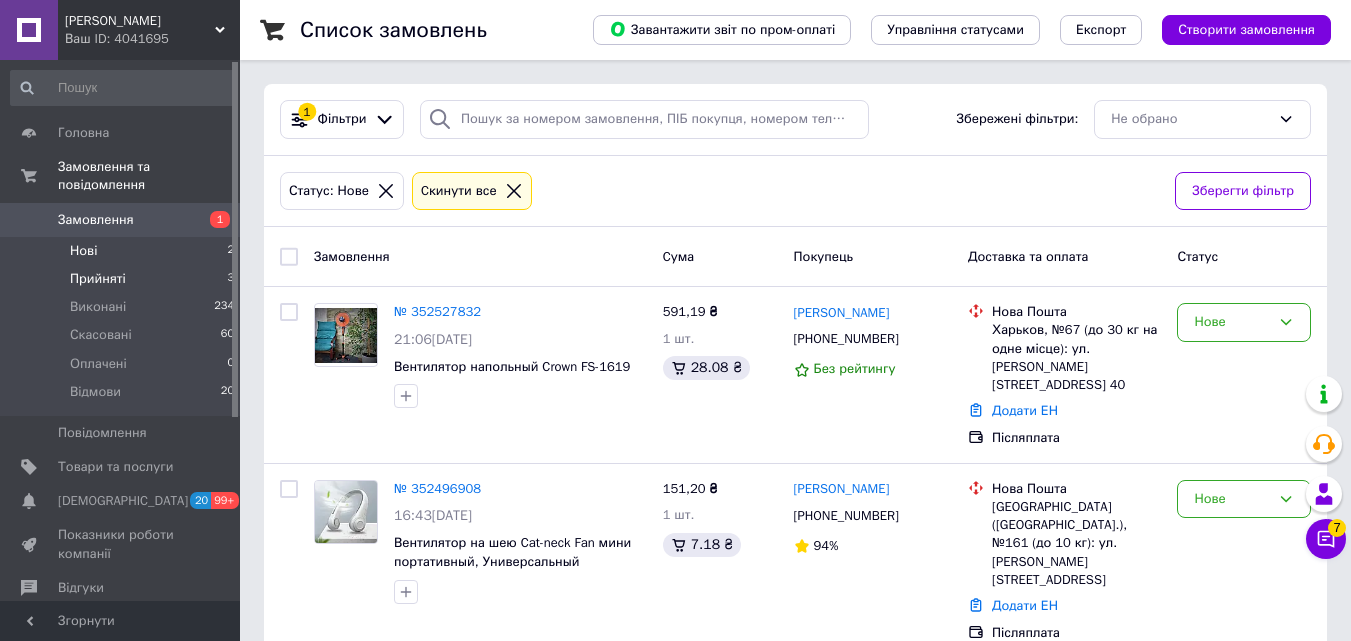 click on "Прийняті" at bounding box center [98, 279] 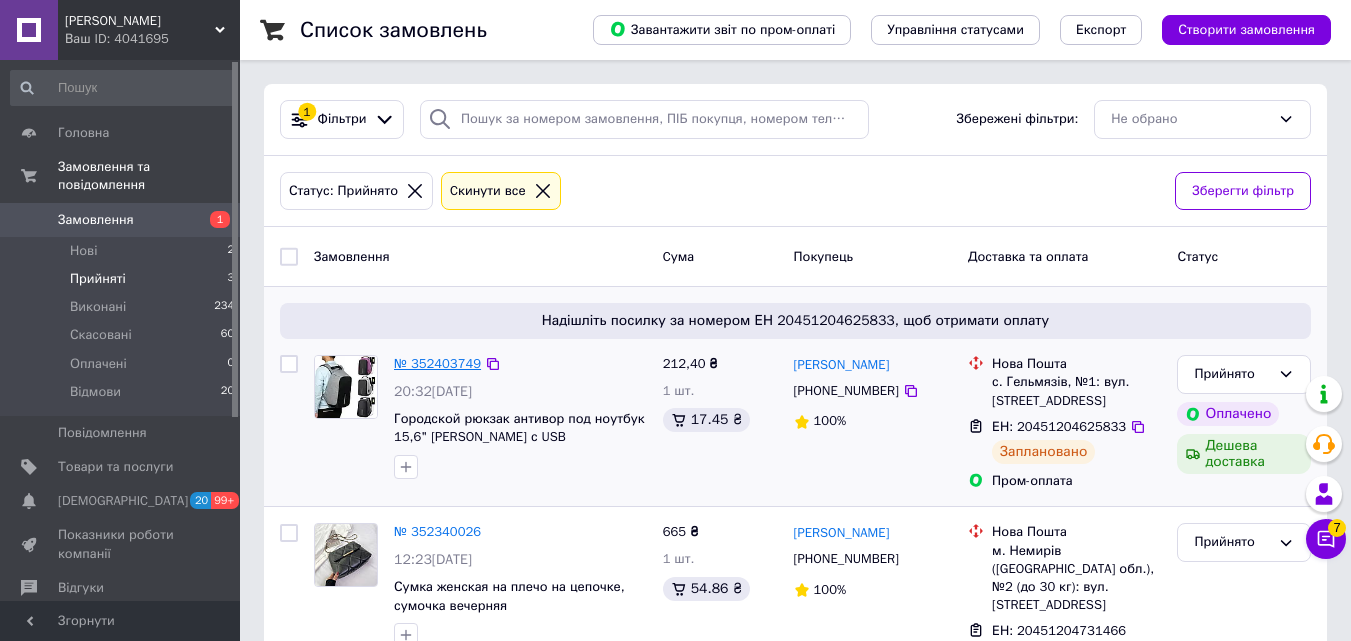 click on "№ 352403749" at bounding box center (437, 363) 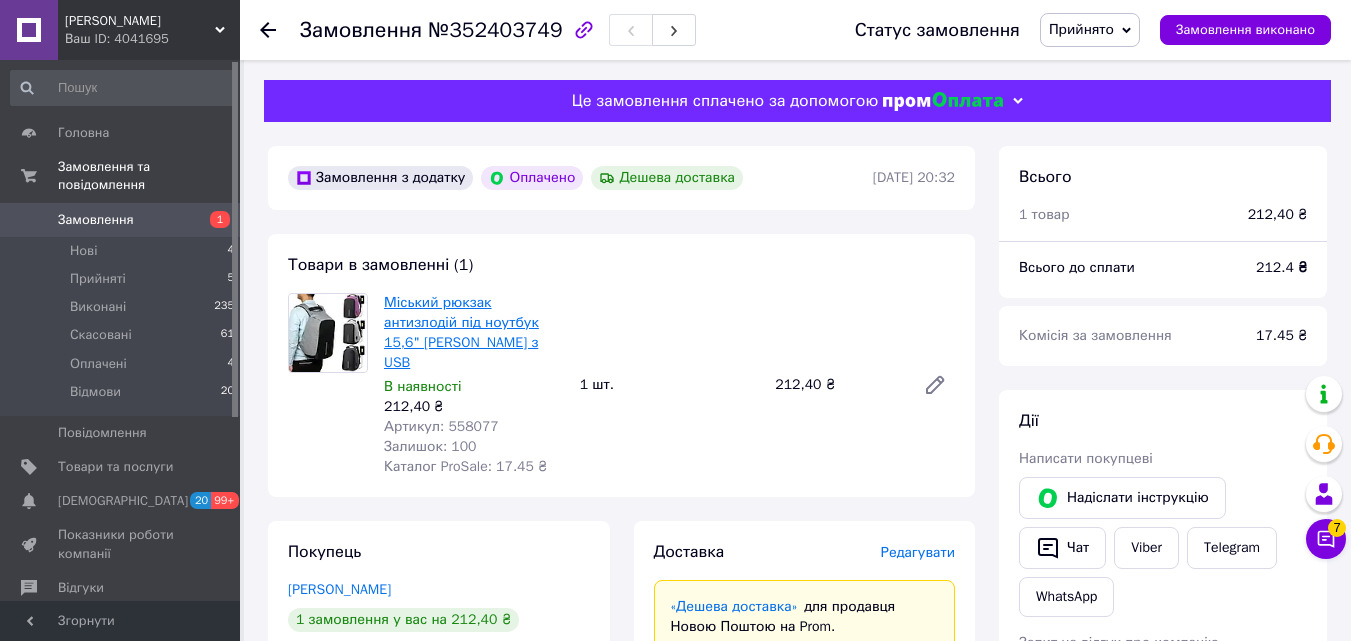 click on "Міський рюкзак антизлодій під ноутбук 15,6" [PERSON_NAME] з USB" at bounding box center (461, 332) 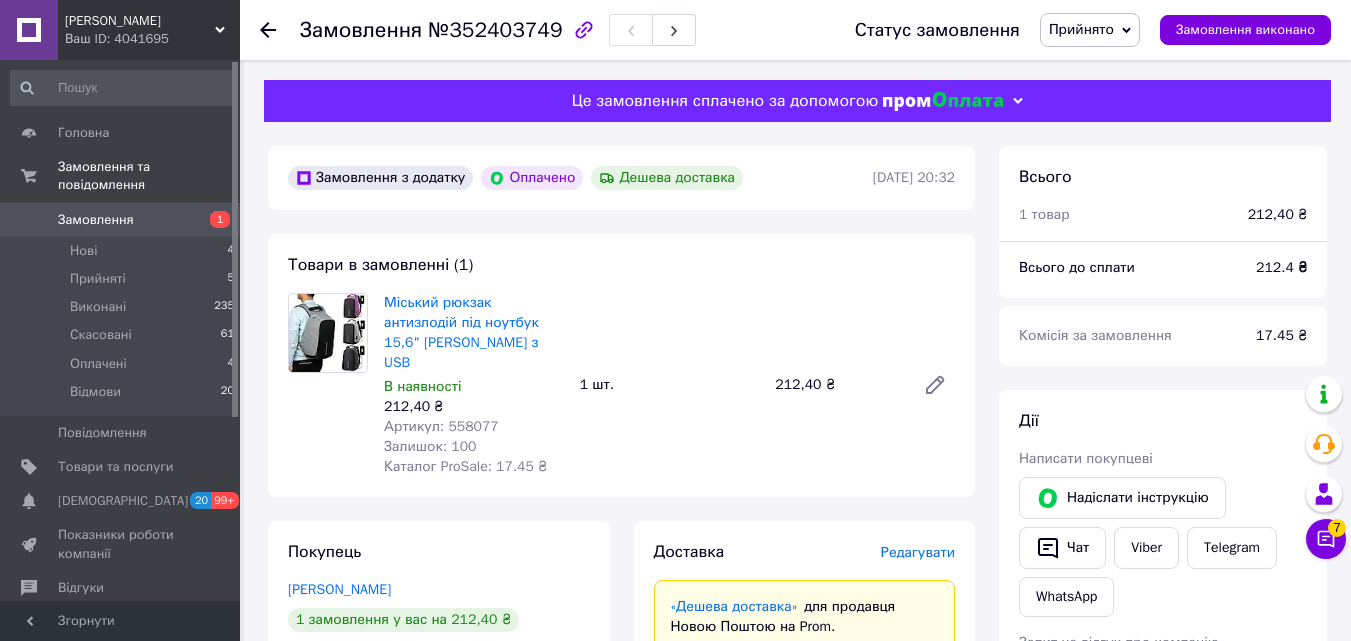 click 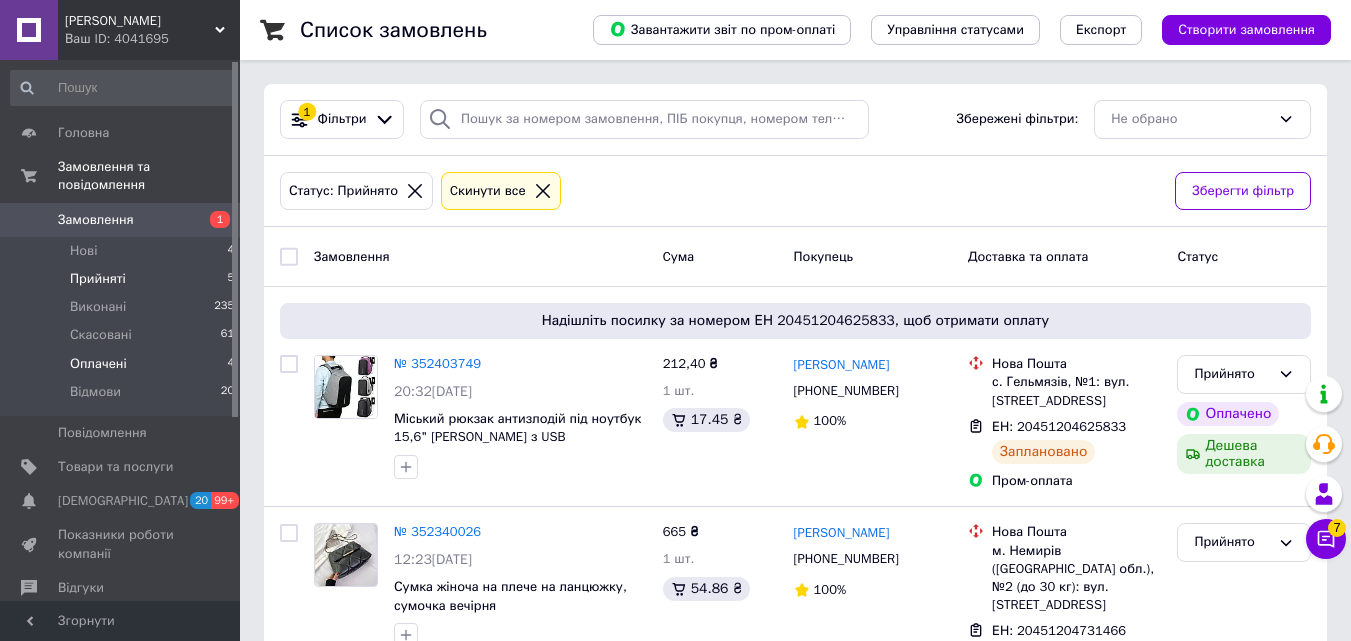 click on "Оплачені" at bounding box center (98, 364) 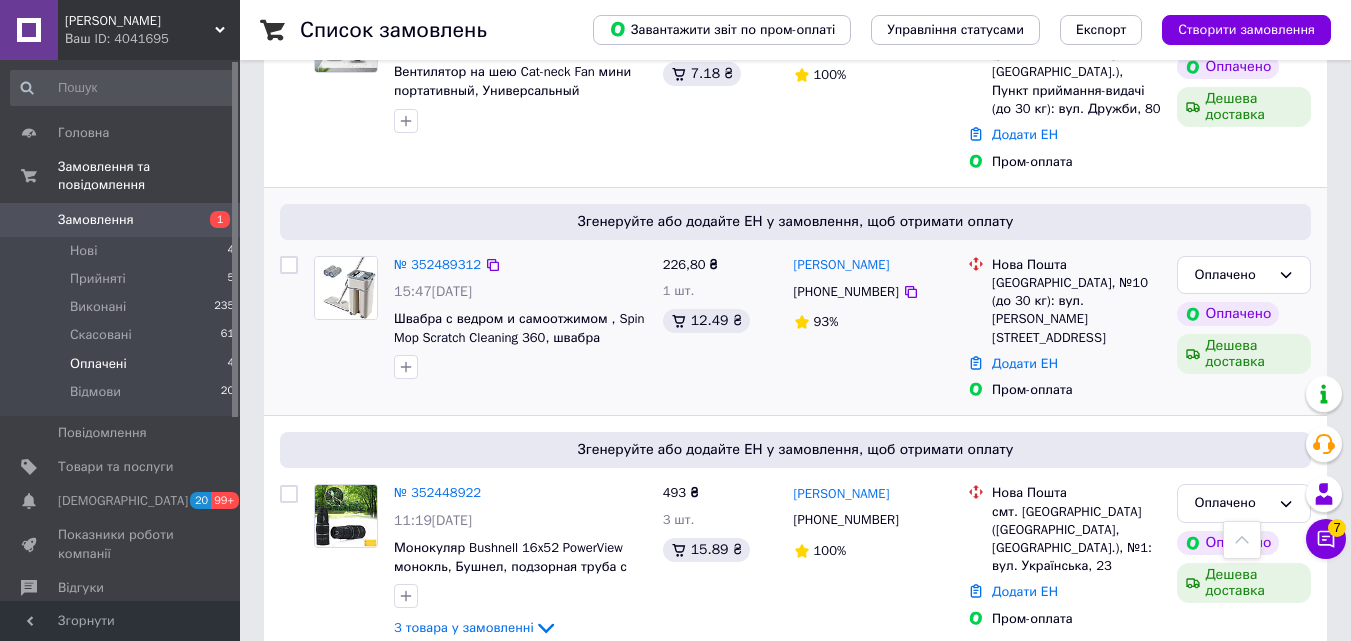 scroll, scrollTop: 574, scrollLeft: 0, axis: vertical 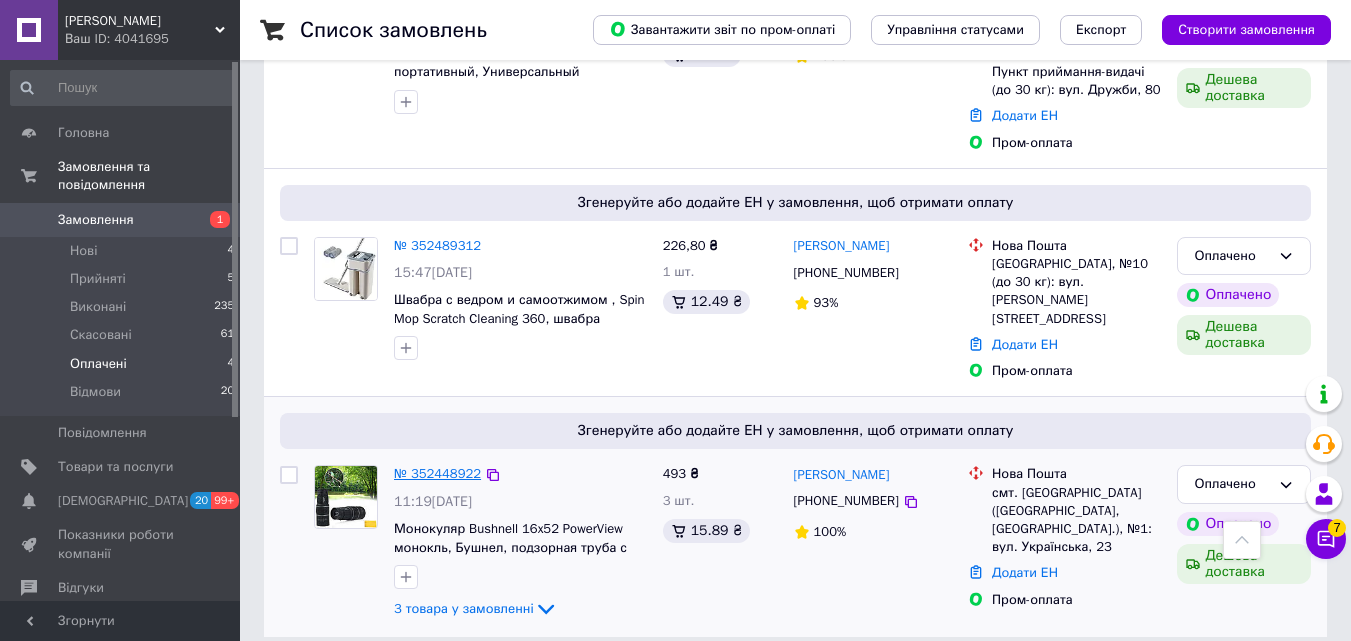 click on "№ 352448922" at bounding box center (437, 473) 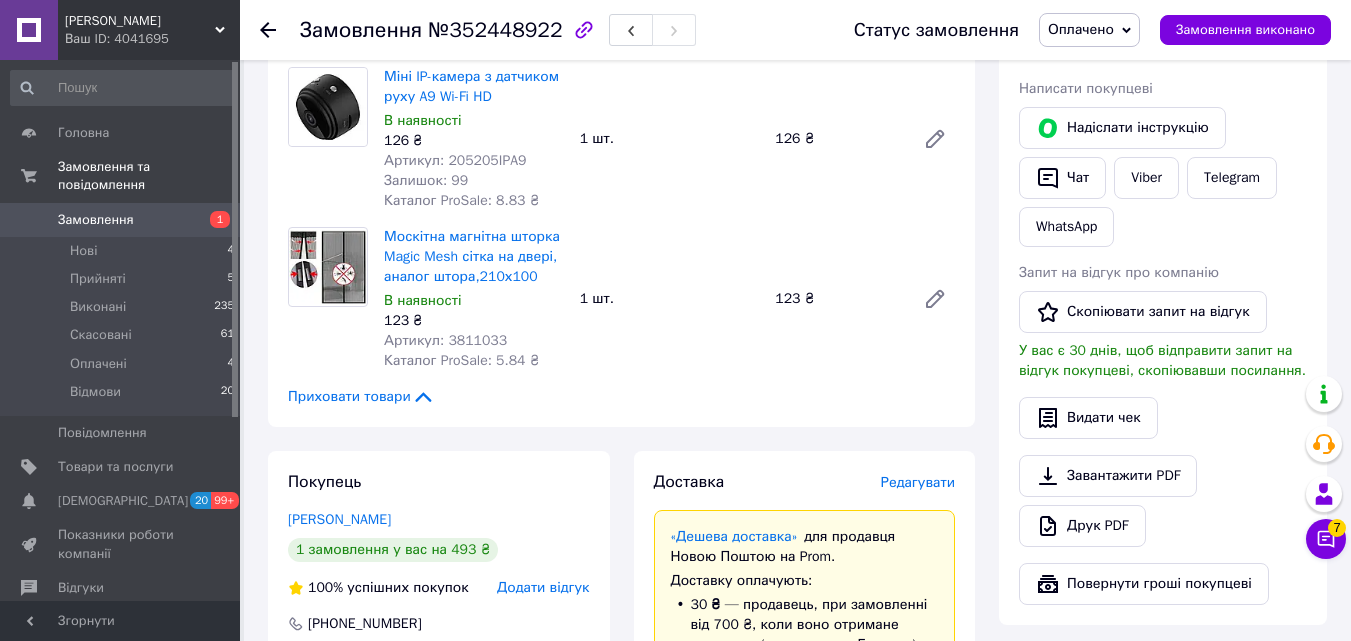 scroll, scrollTop: 174, scrollLeft: 0, axis: vertical 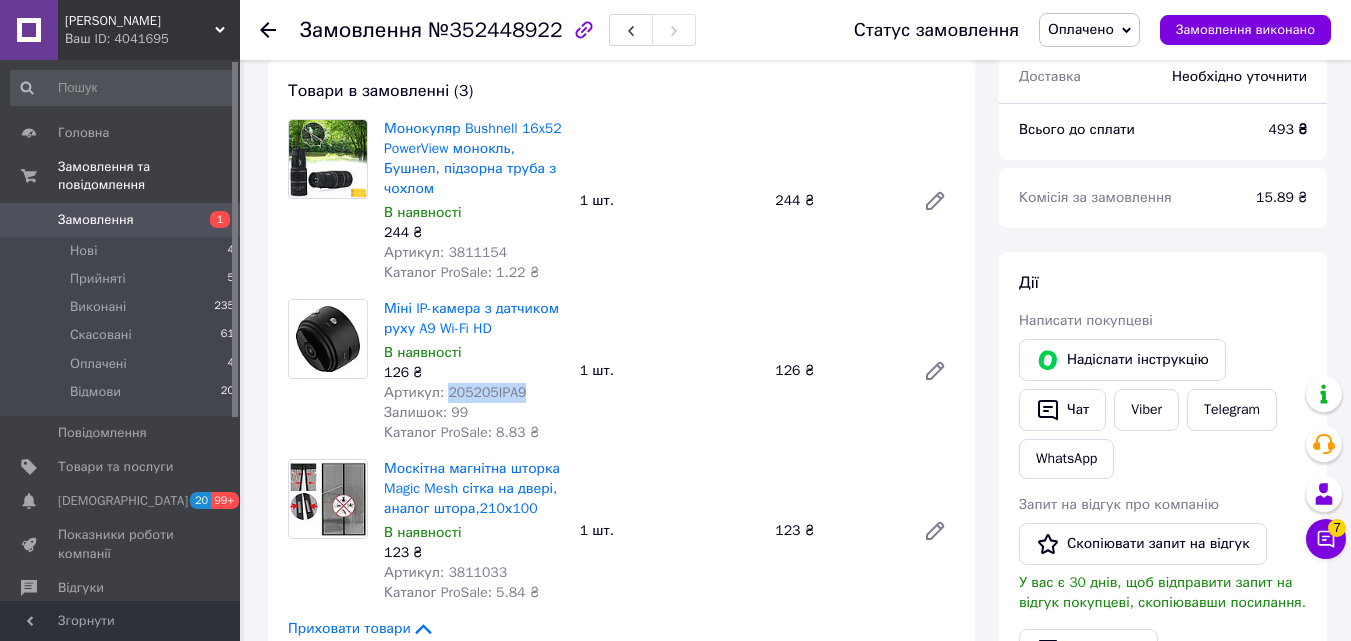 drag, startPoint x: 442, startPoint y: 399, endPoint x: 517, endPoint y: 394, distance: 75.16648 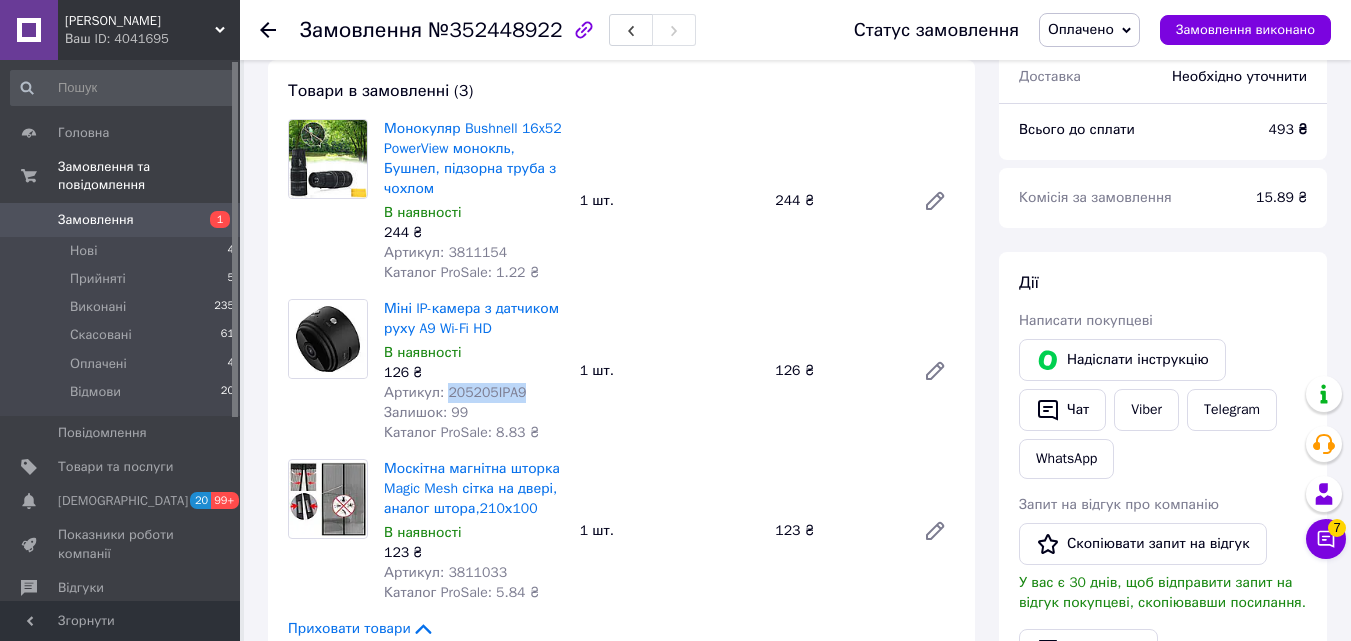 click on "Артикул: 205205IPA9" at bounding box center [474, 393] 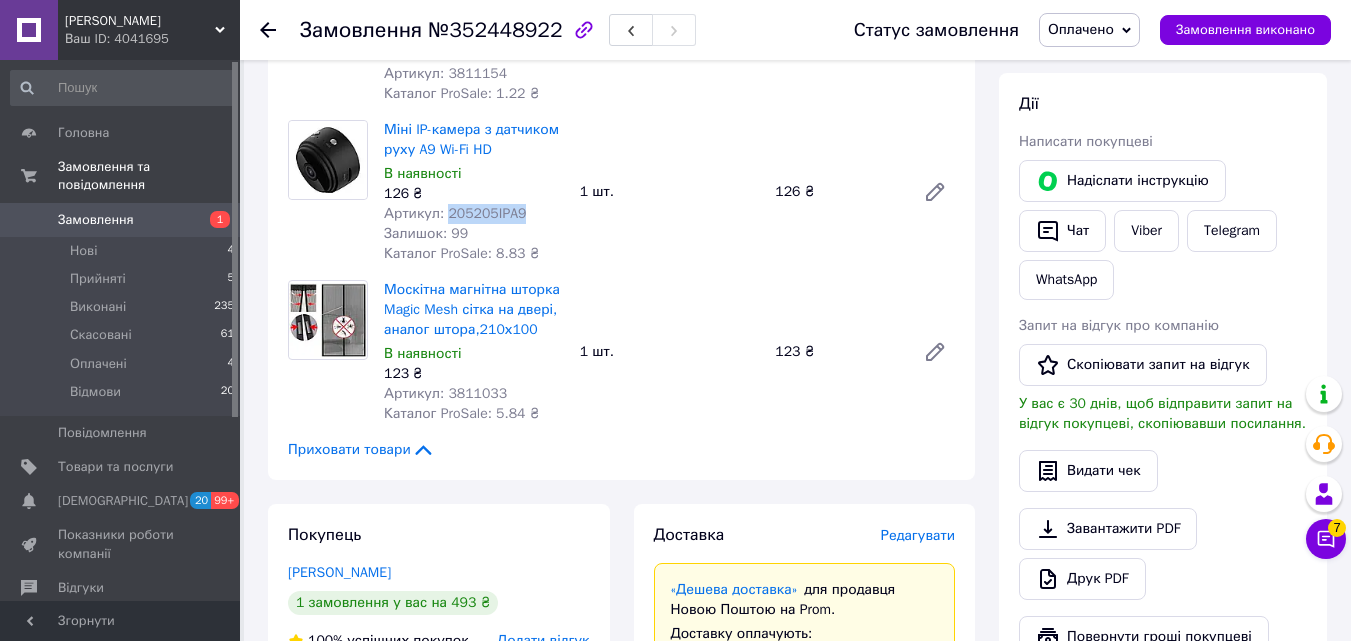scroll, scrollTop: 374, scrollLeft: 0, axis: vertical 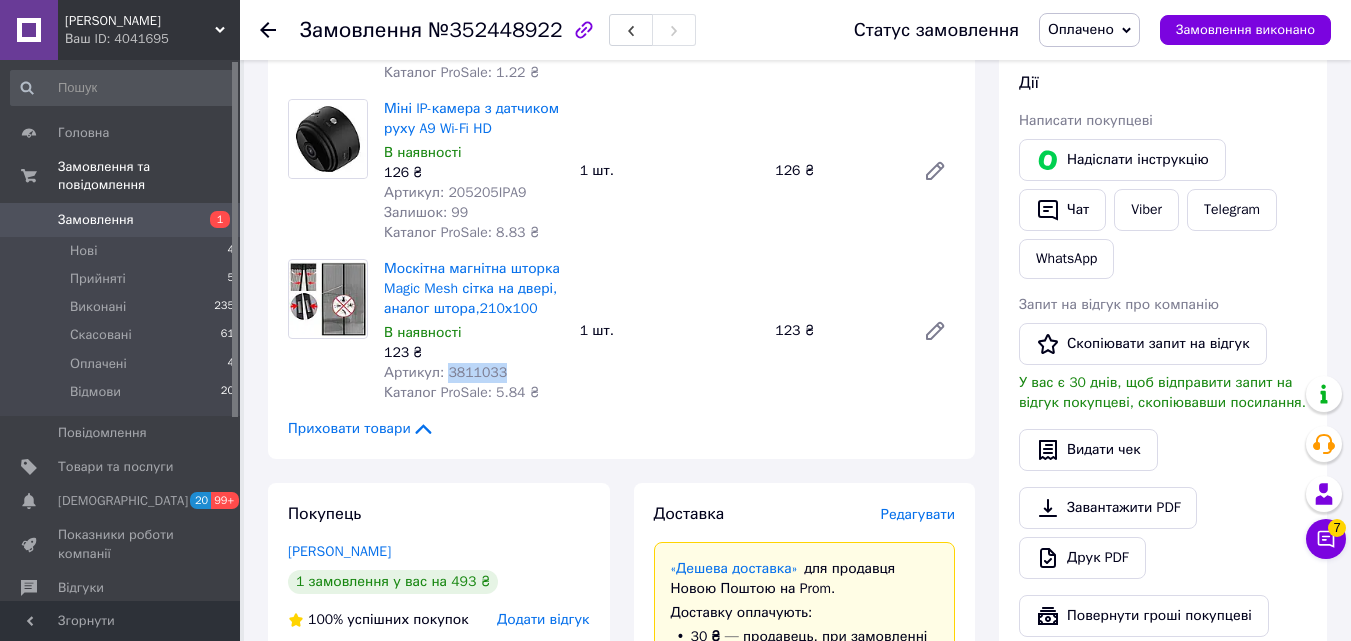 drag, startPoint x: 442, startPoint y: 373, endPoint x: 498, endPoint y: 372, distance: 56.008926 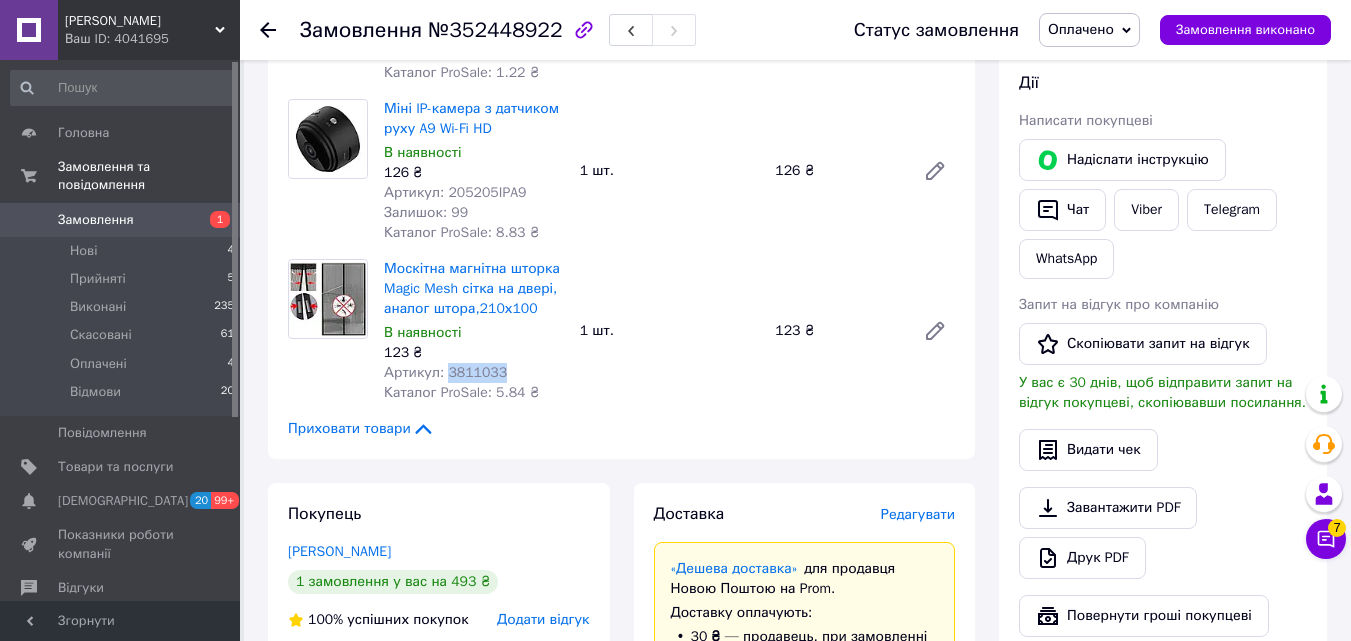 click on "Артикул: 3811033" at bounding box center [474, 373] 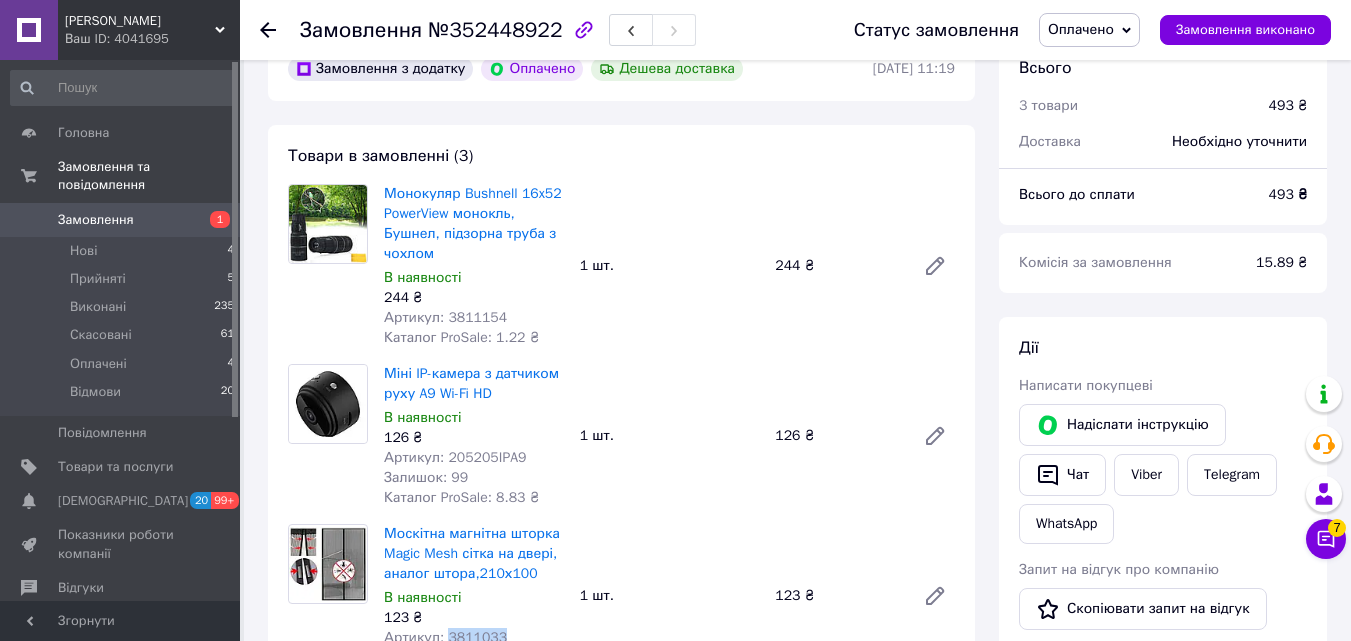 scroll, scrollTop: 74, scrollLeft: 0, axis: vertical 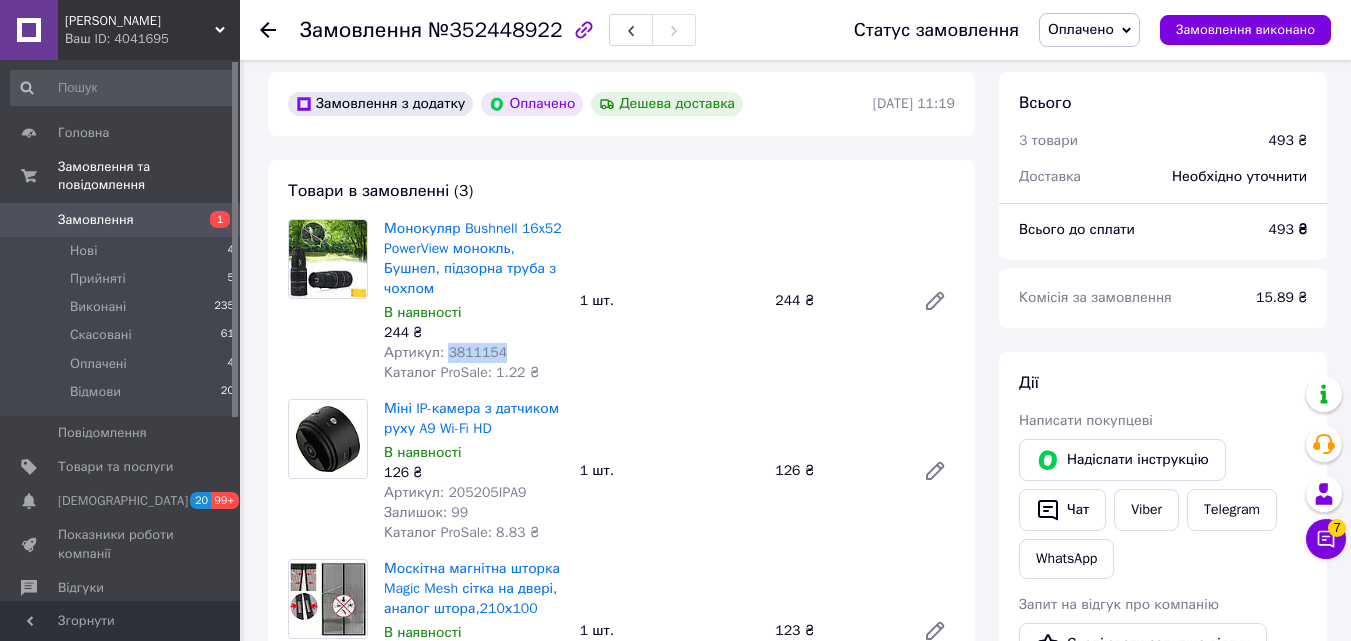 drag, startPoint x: 443, startPoint y: 353, endPoint x: 495, endPoint y: 358, distance: 52.23983 